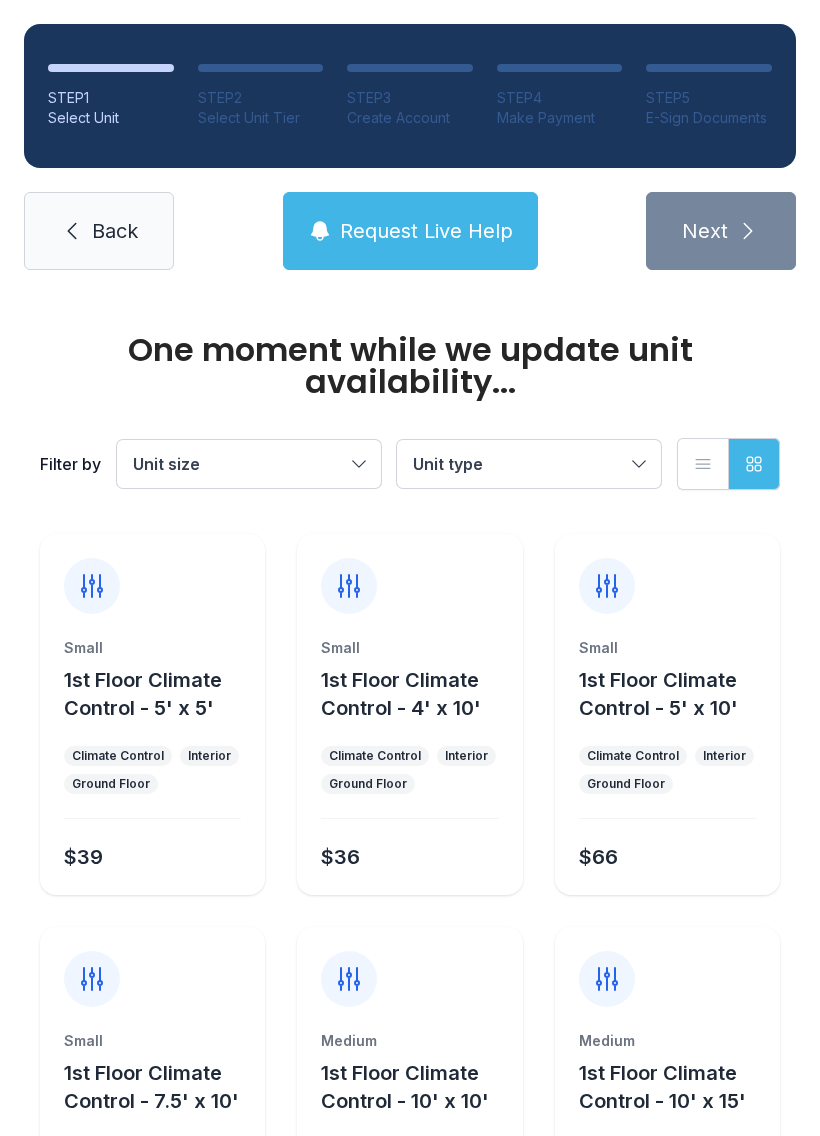 scroll, scrollTop: 0, scrollLeft: 0, axis: both 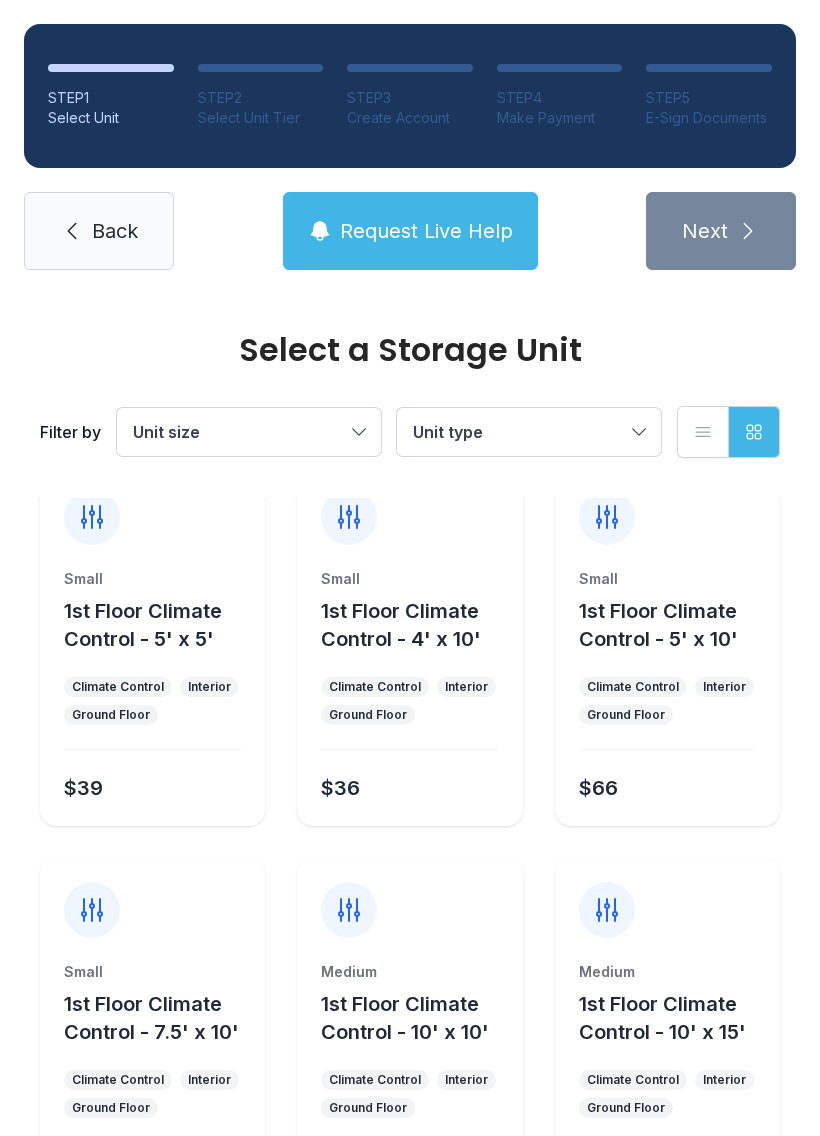 click on "Climate Control Interior Ground Floor" at bounding box center [409, 701] 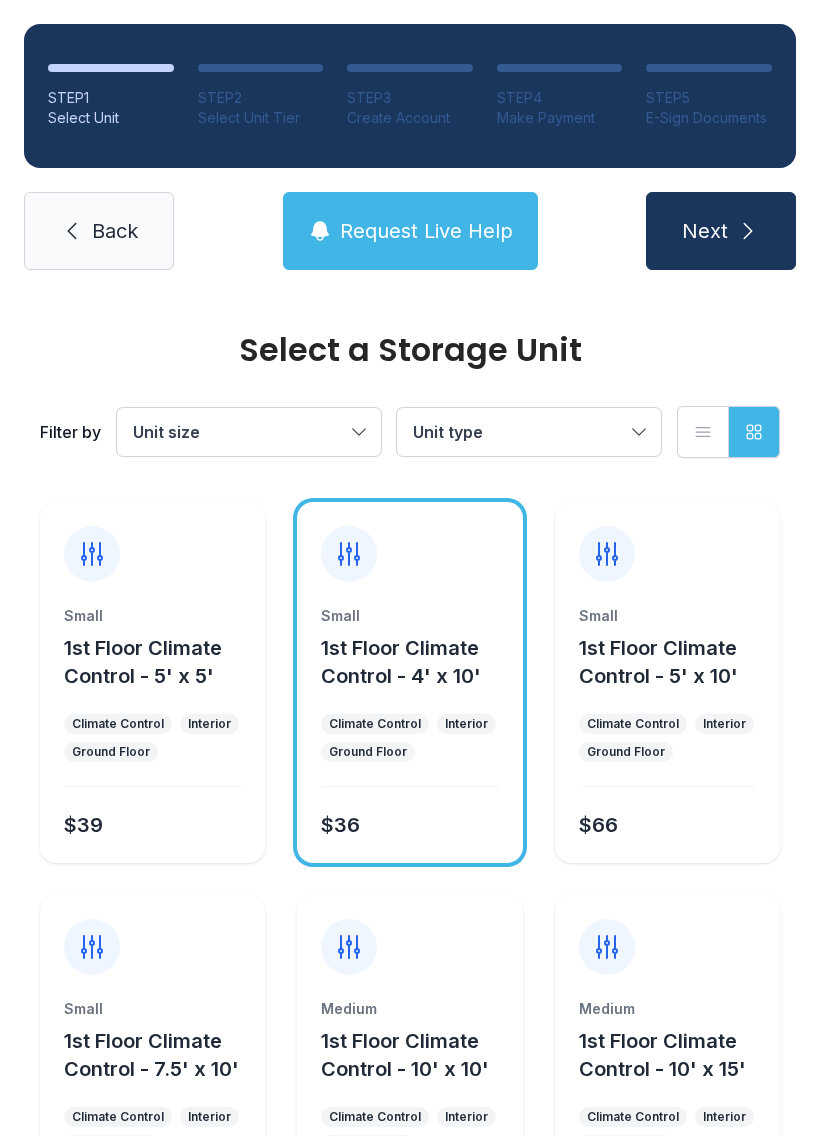 scroll, scrollTop: 0, scrollLeft: 0, axis: both 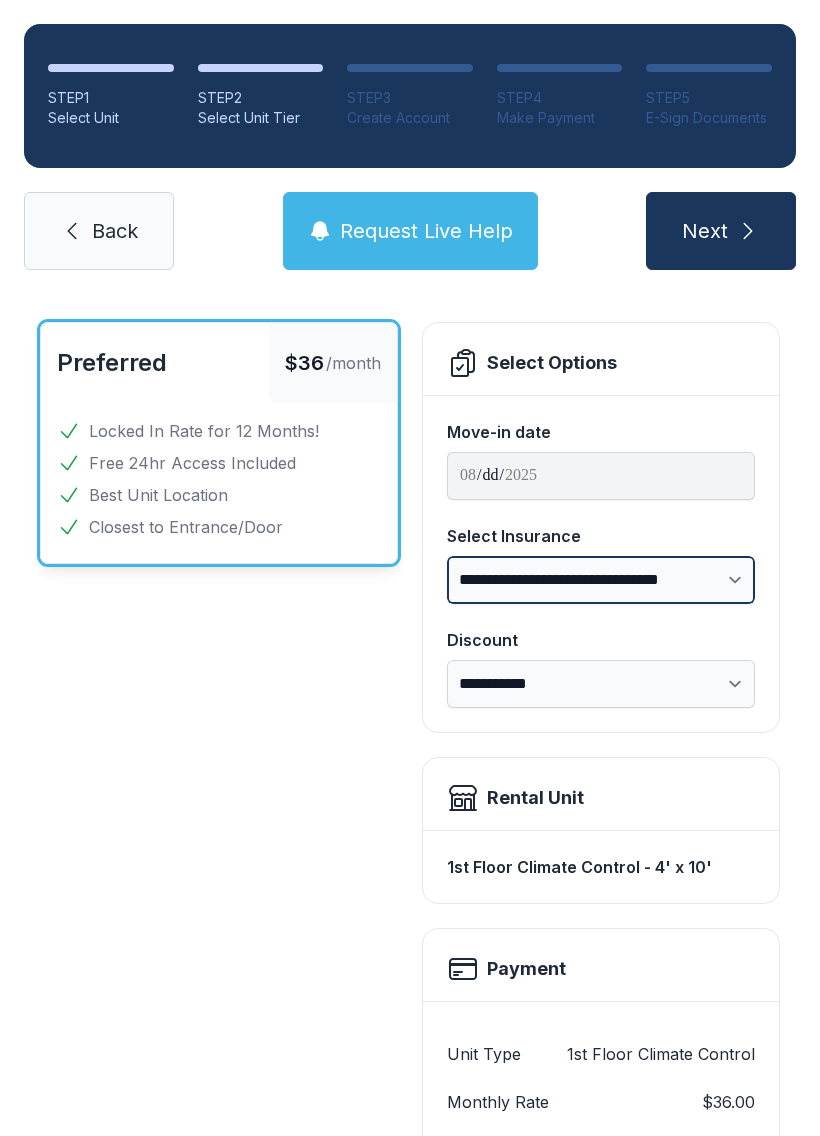 click on "**********" at bounding box center (601, 580) 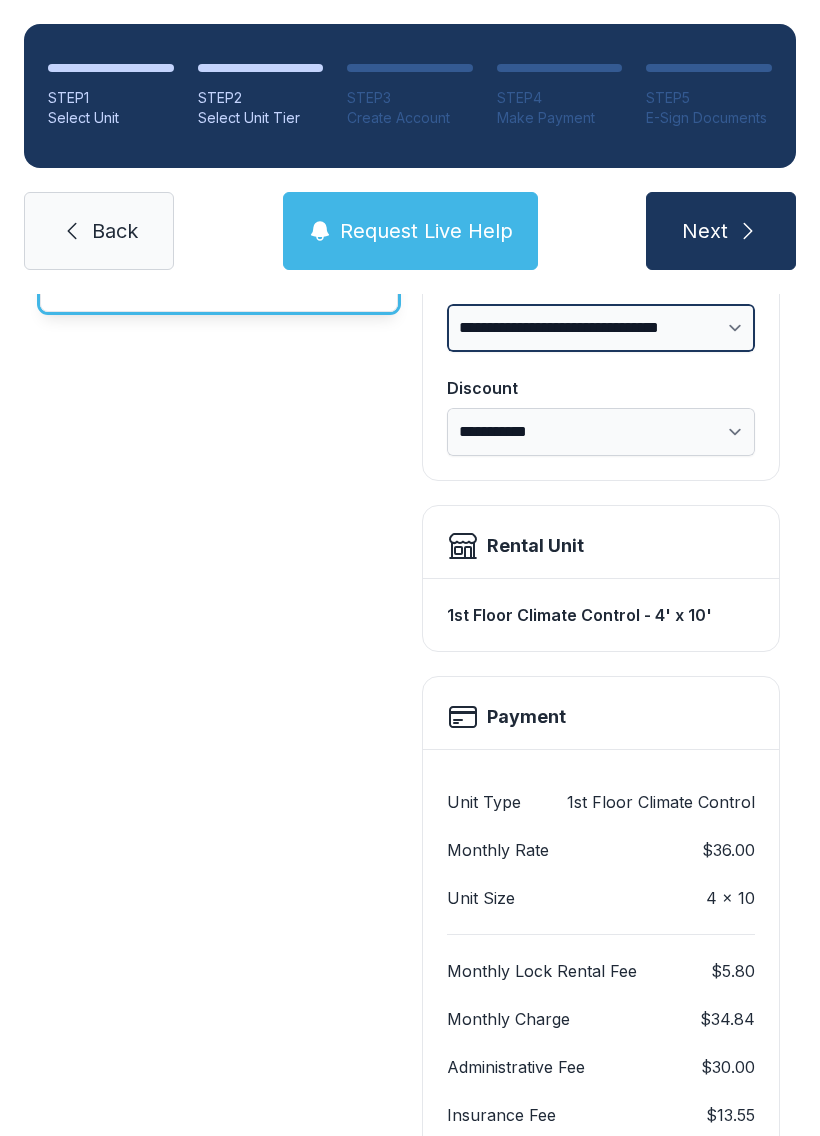 scroll, scrollTop: 328, scrollLeft: 0, axis: vertical 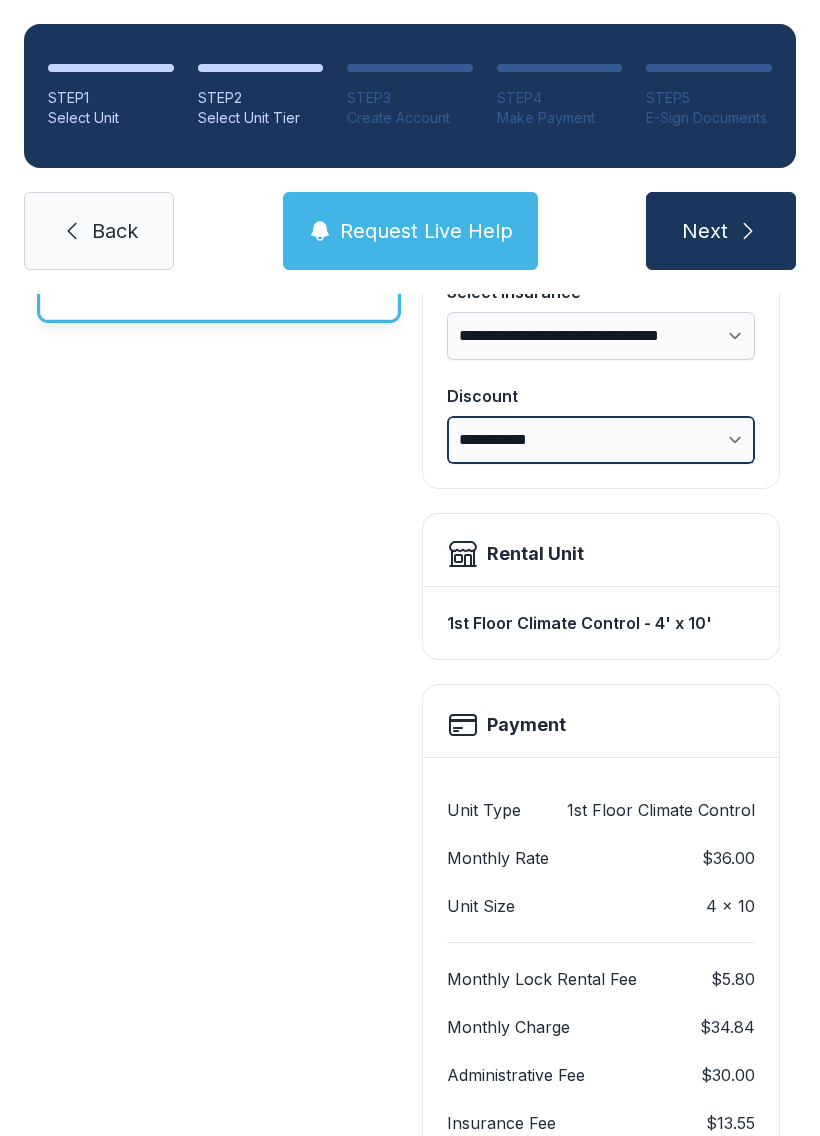 click on "**********" at bounding box center (601, 440) 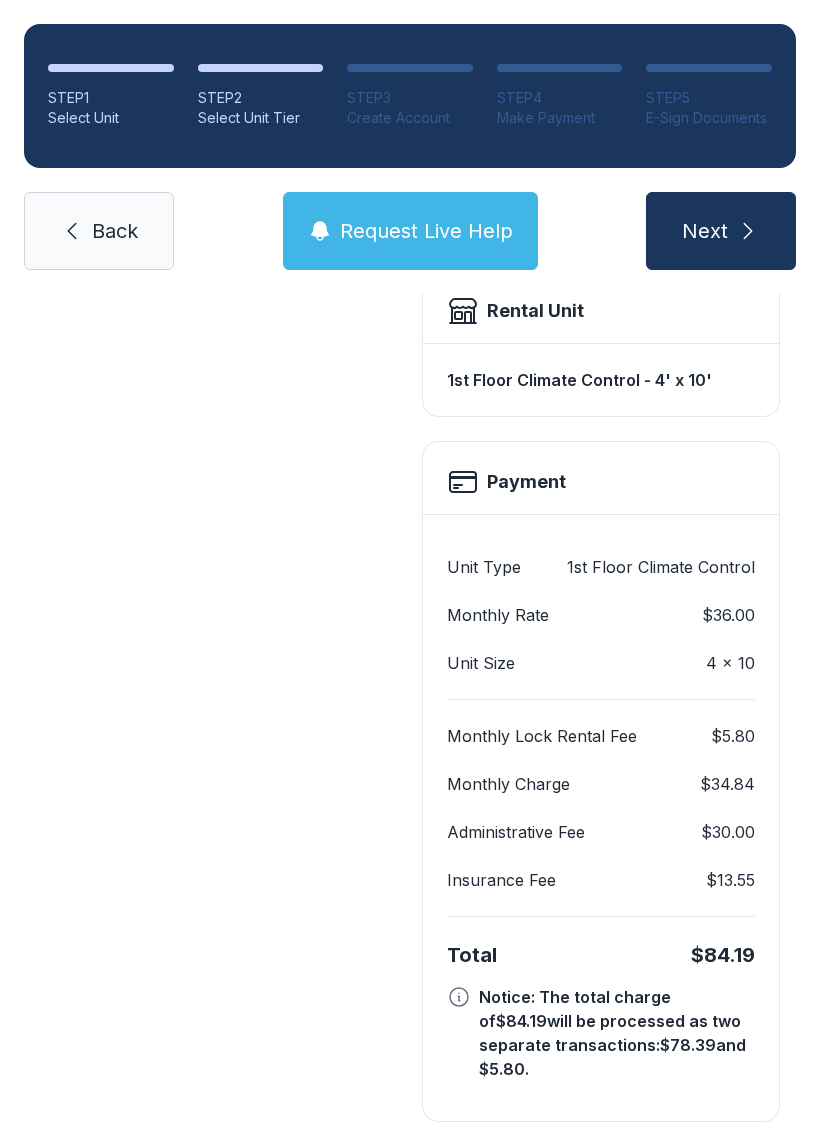scroll, scrollTop: 569, scrollLeft: 0, axis: vertical 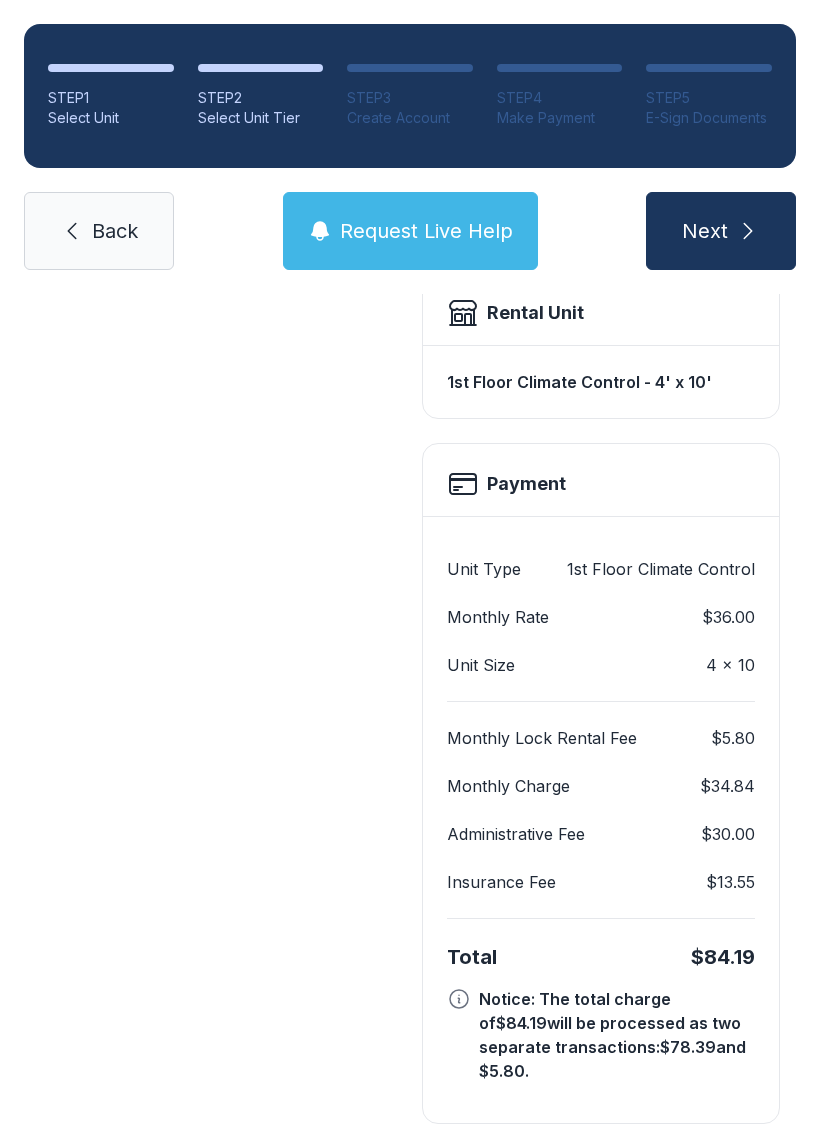 click on "Next" at bounding box center [705, 231] 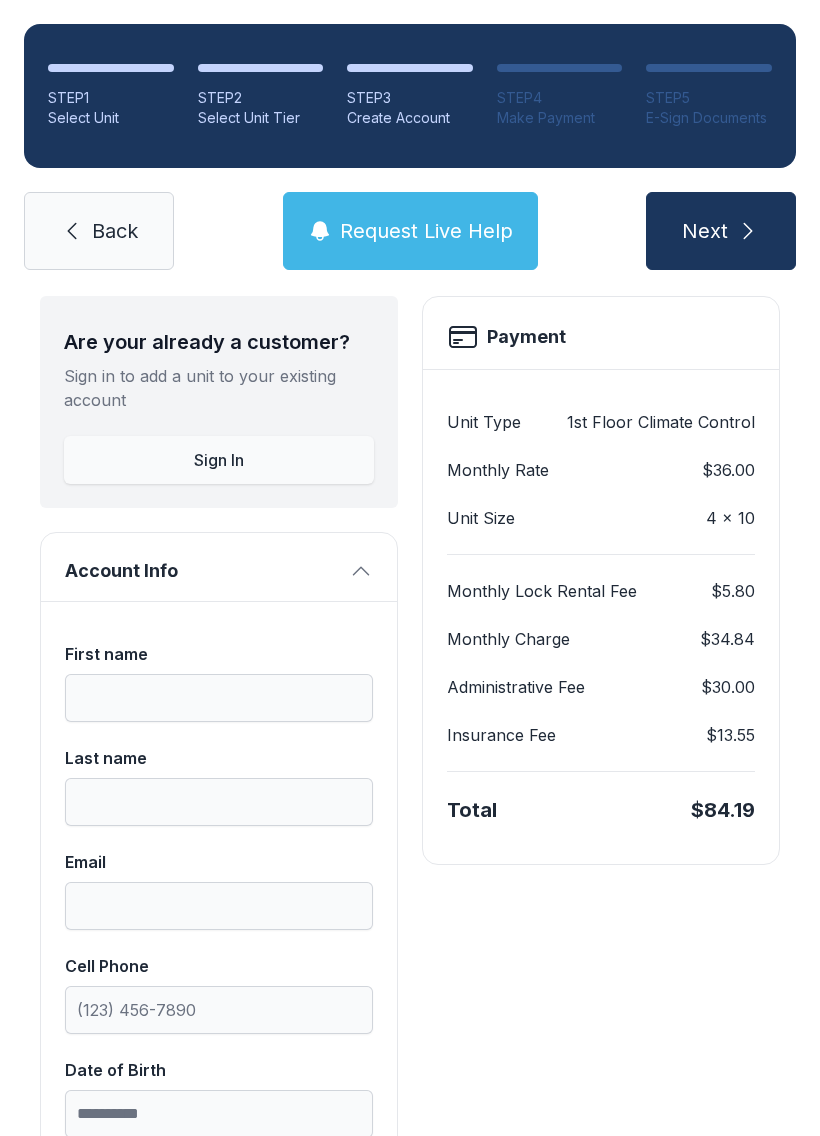 scroll, scrollTop: 310, scrollLeft: 0, axis: vertical 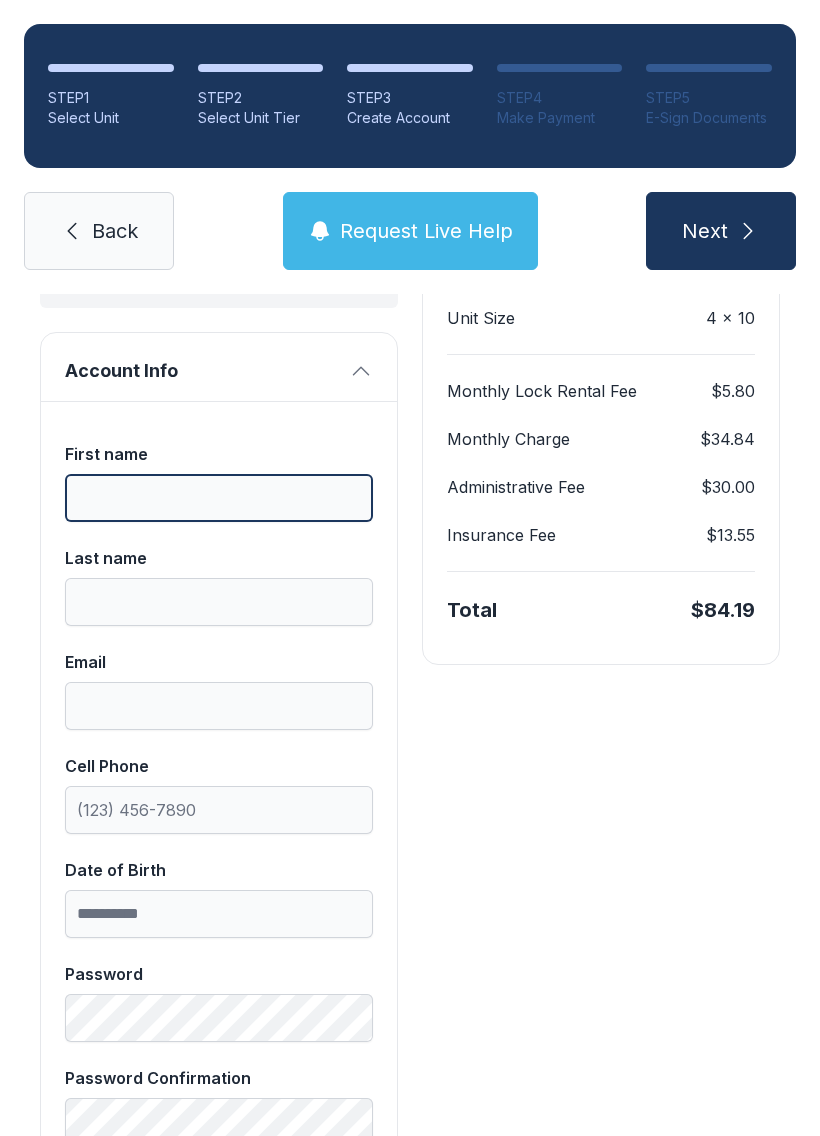 click on "First name" at bounding box center [219, 498] 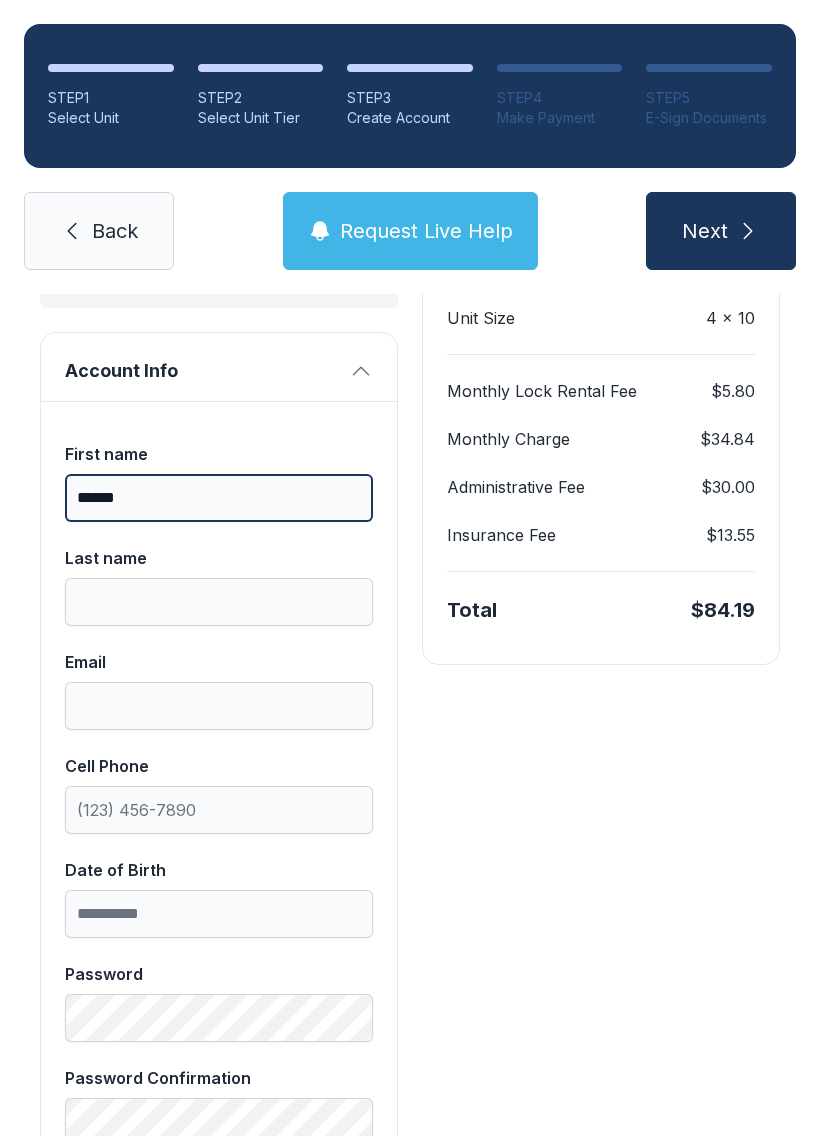 type on "******" 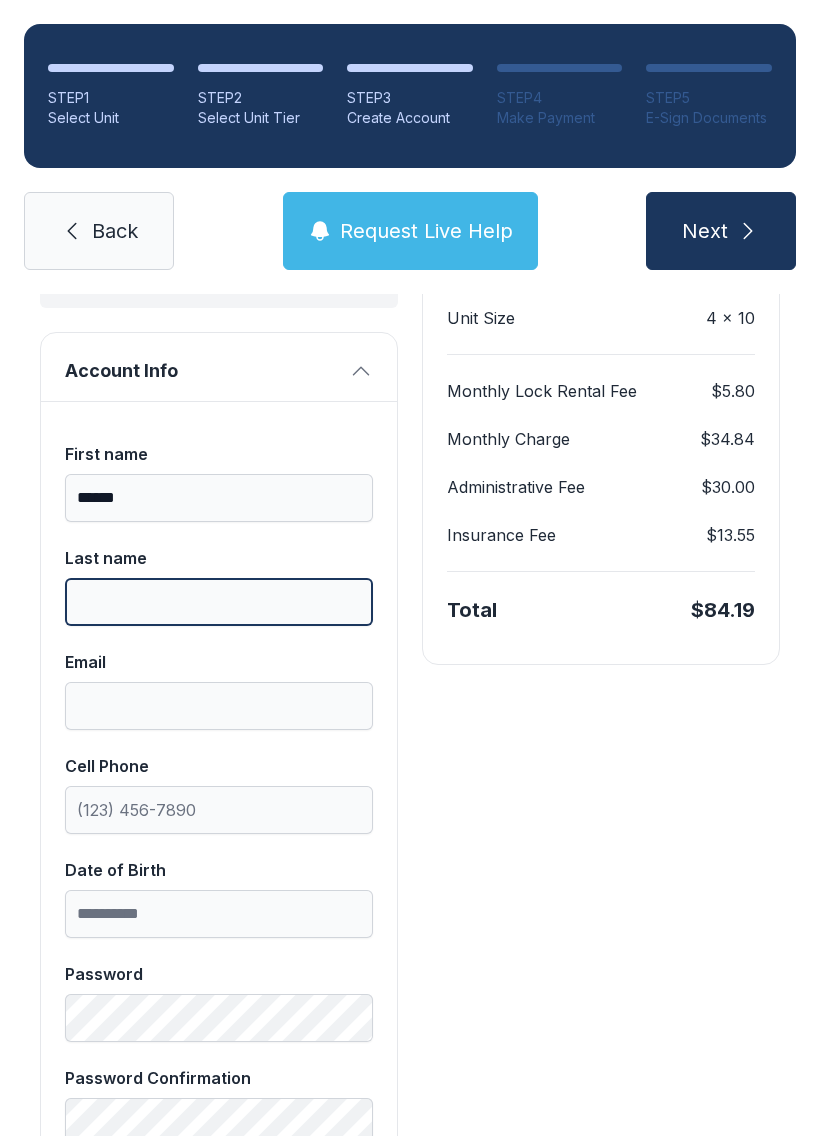 click on "Last name" at bounding box center [219, 602] 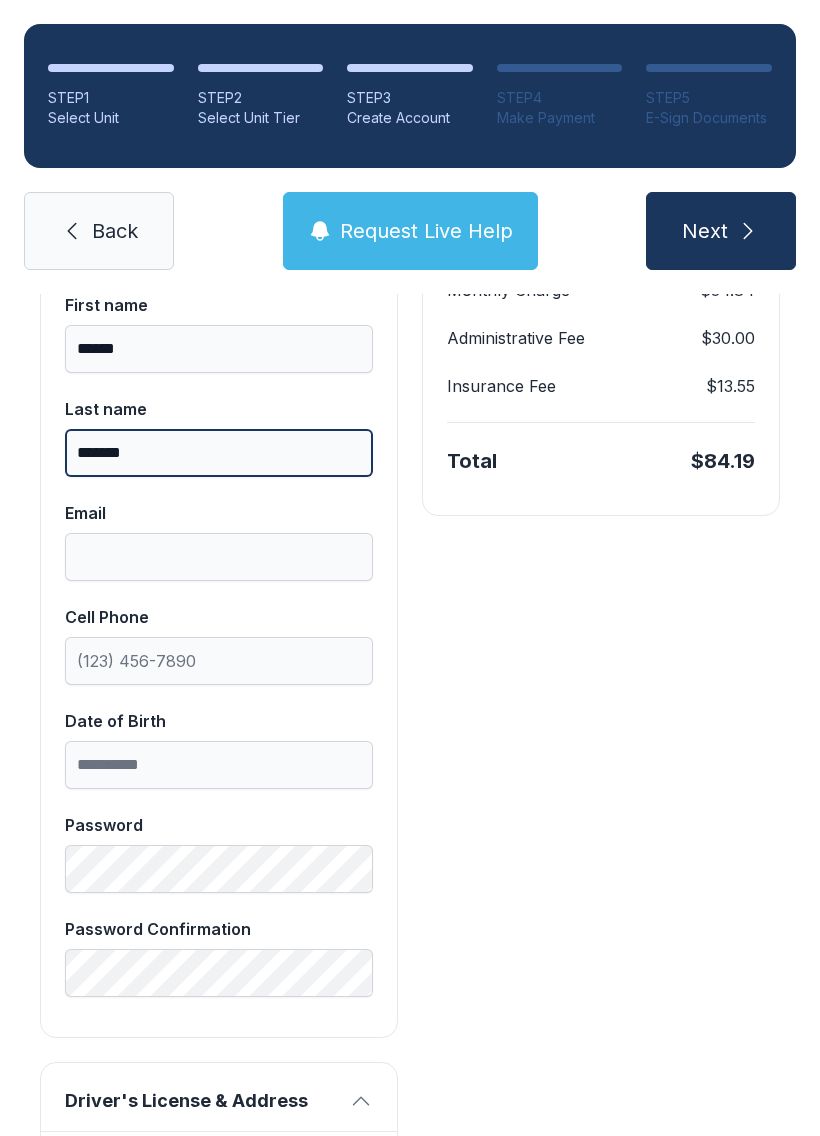 scroll, scrollTop: 462, scrollLeft: 0, axis: vertical 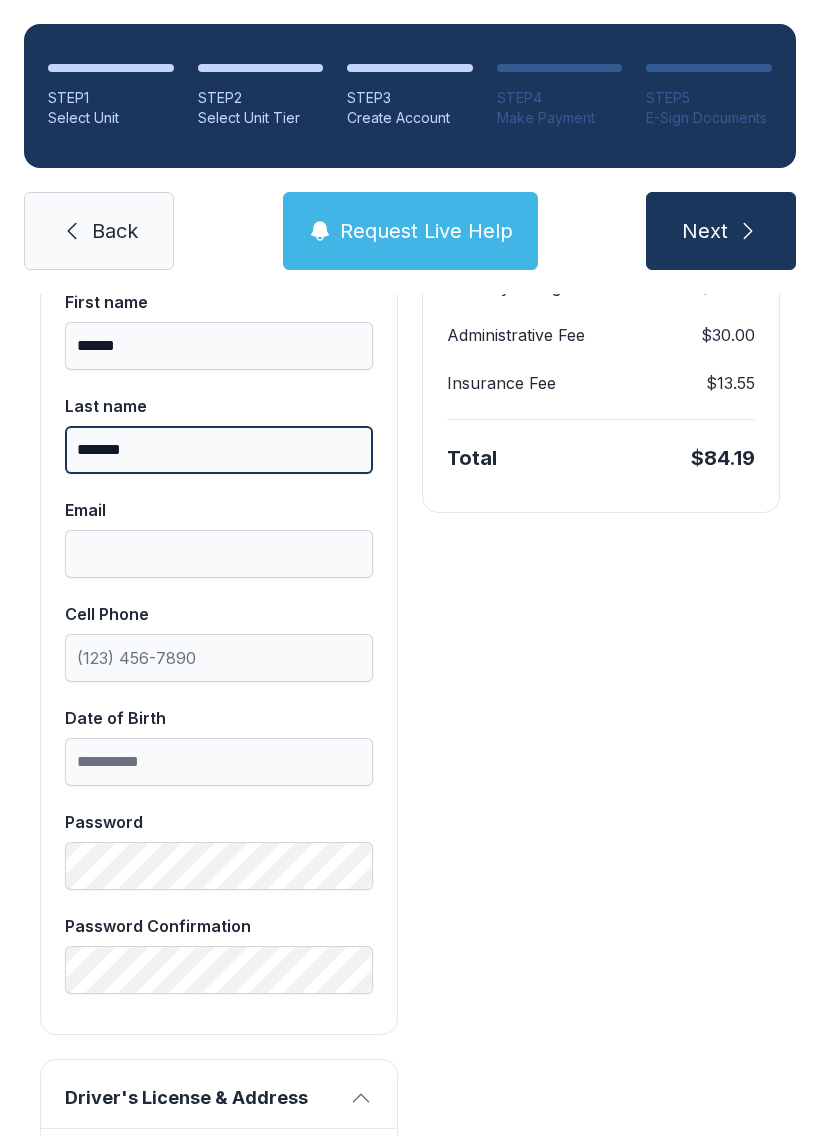 type on "*******" 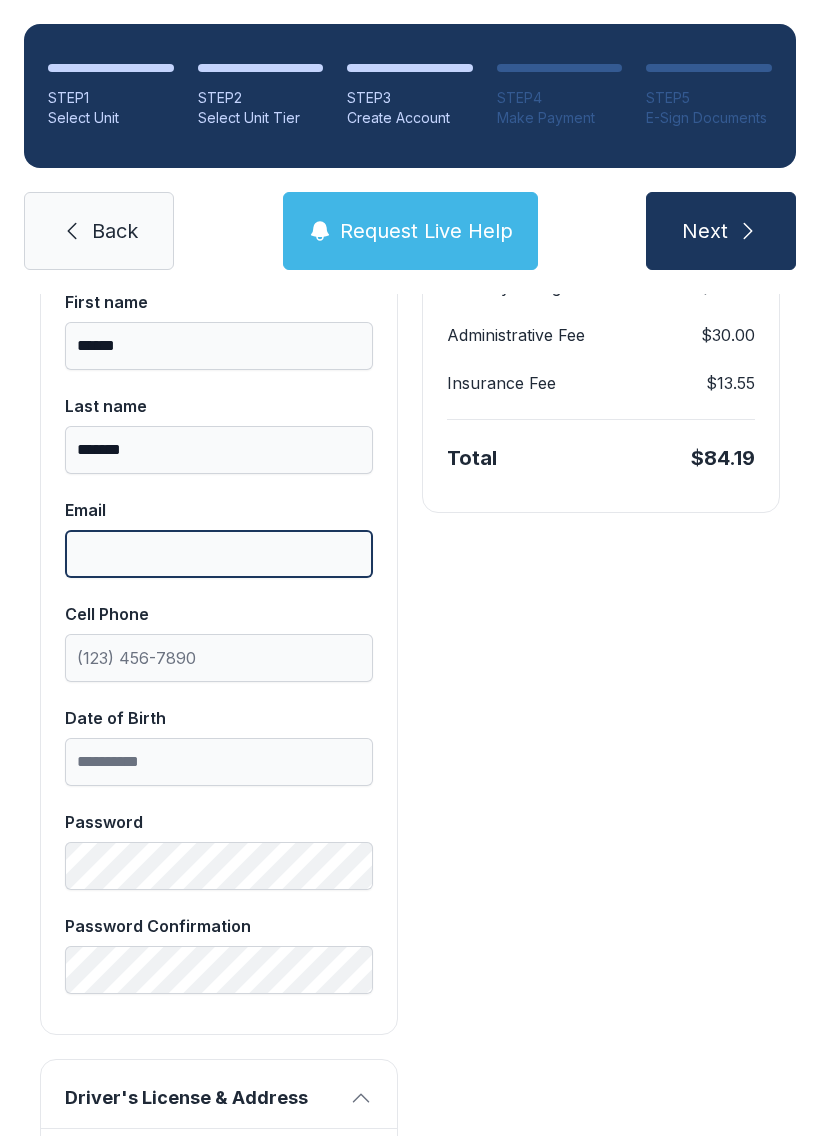 click on "Email" at bounding box center [219, 554] 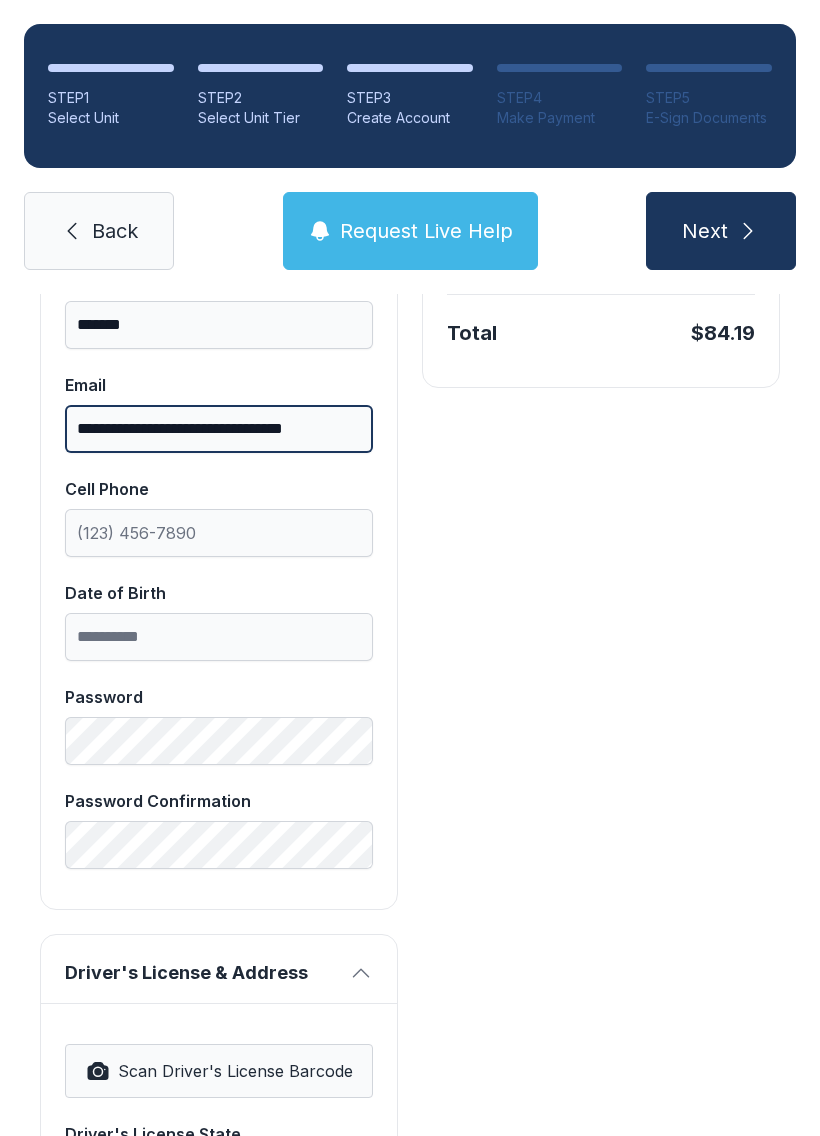 scroll, scrollTop: 589, scrollLeft: 0, axis: vertical 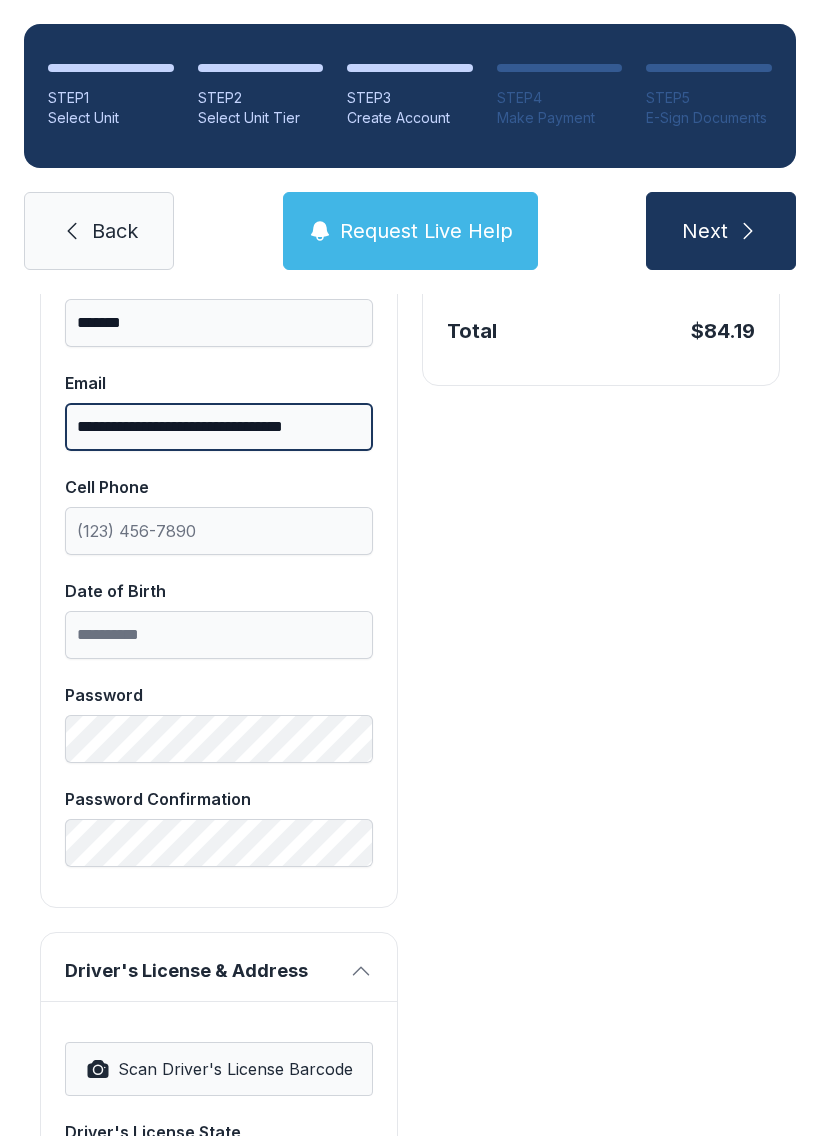 type on "**********" 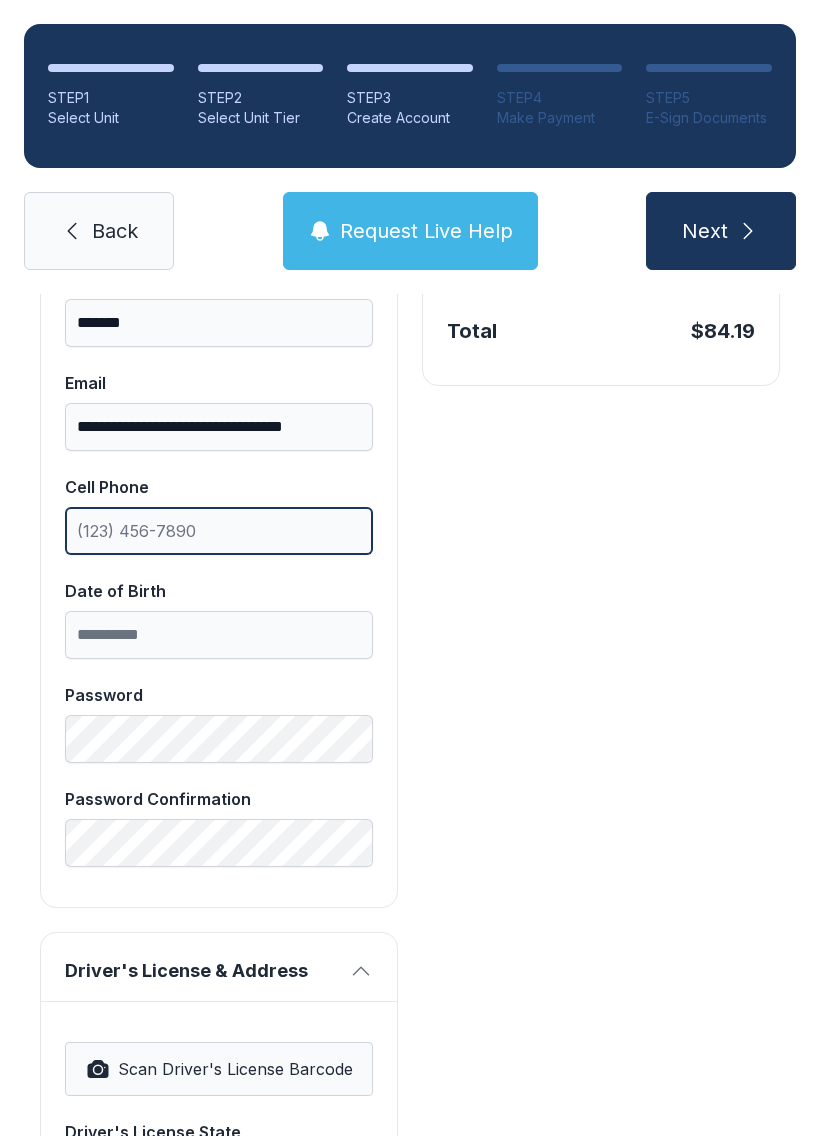 click on "Cell Phone" at bounding box center (219, 531) 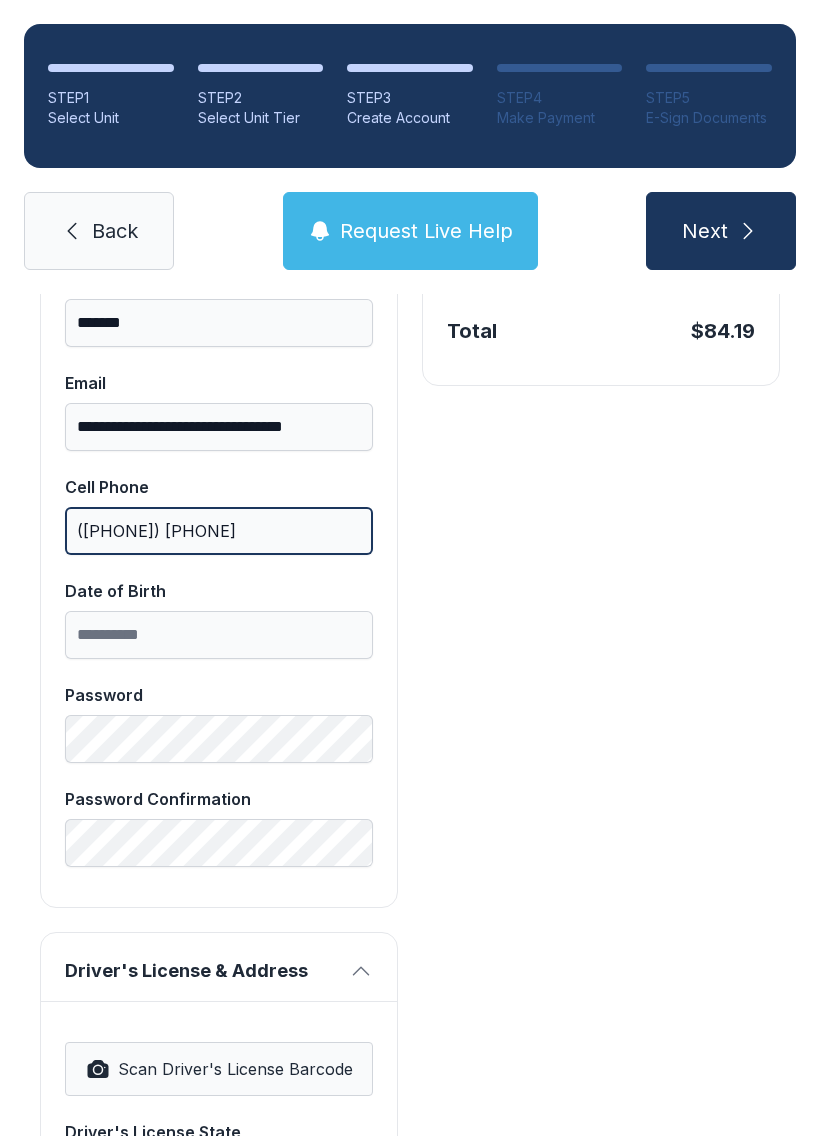 type on "([PHONE]) [PHONE]" 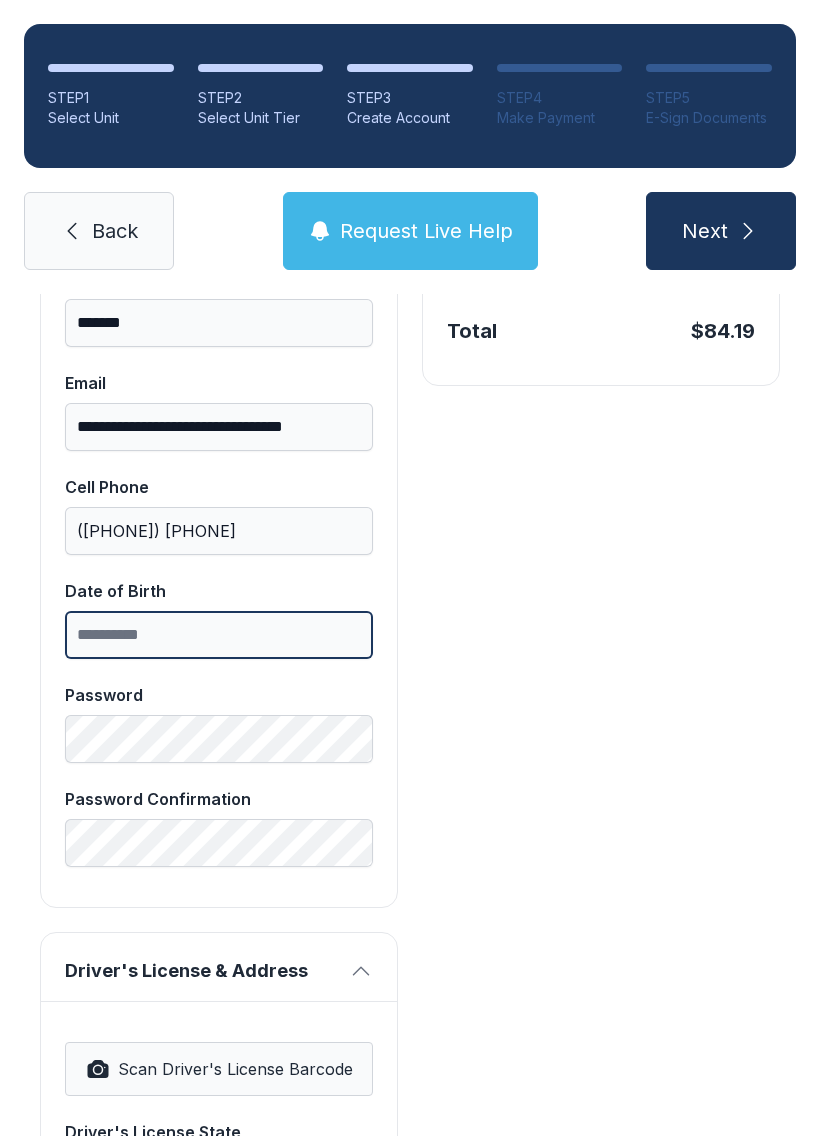 click on "Date of Birth" at bounding box center (219, 635) 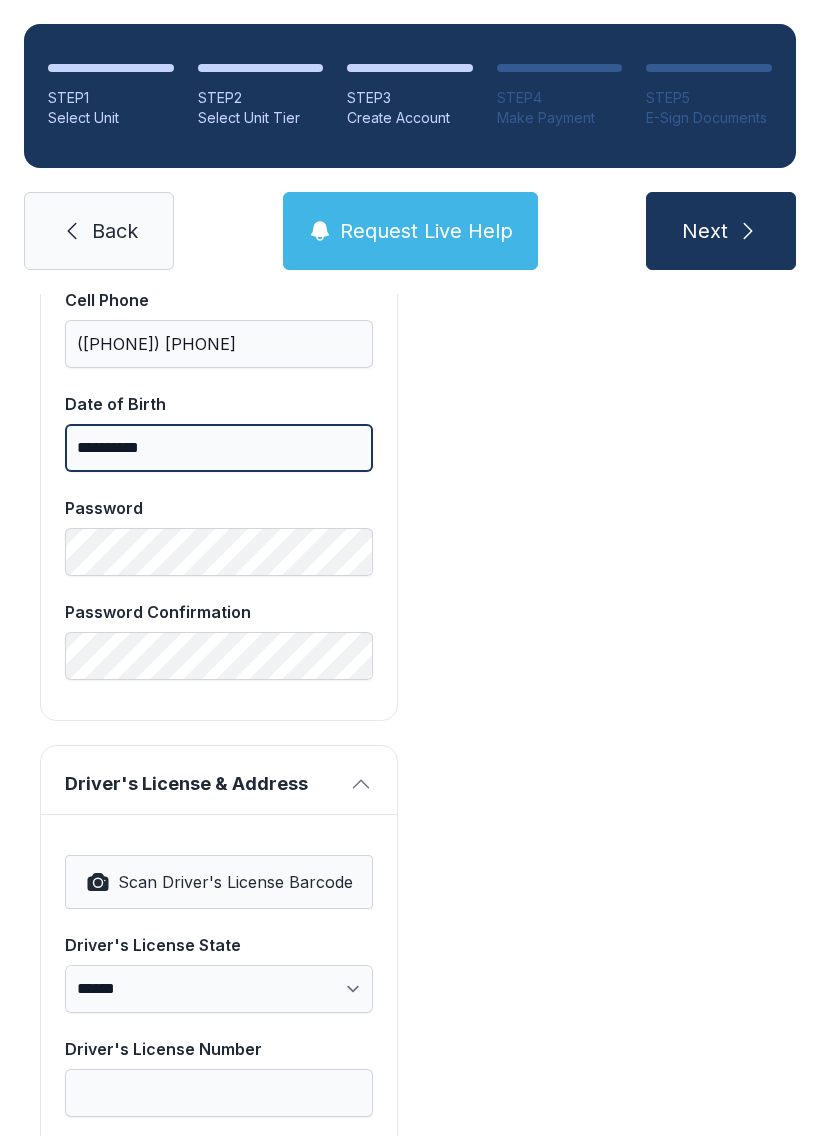 scroll, scrollTop: 788, scrollLeft: 0, axis: vertical 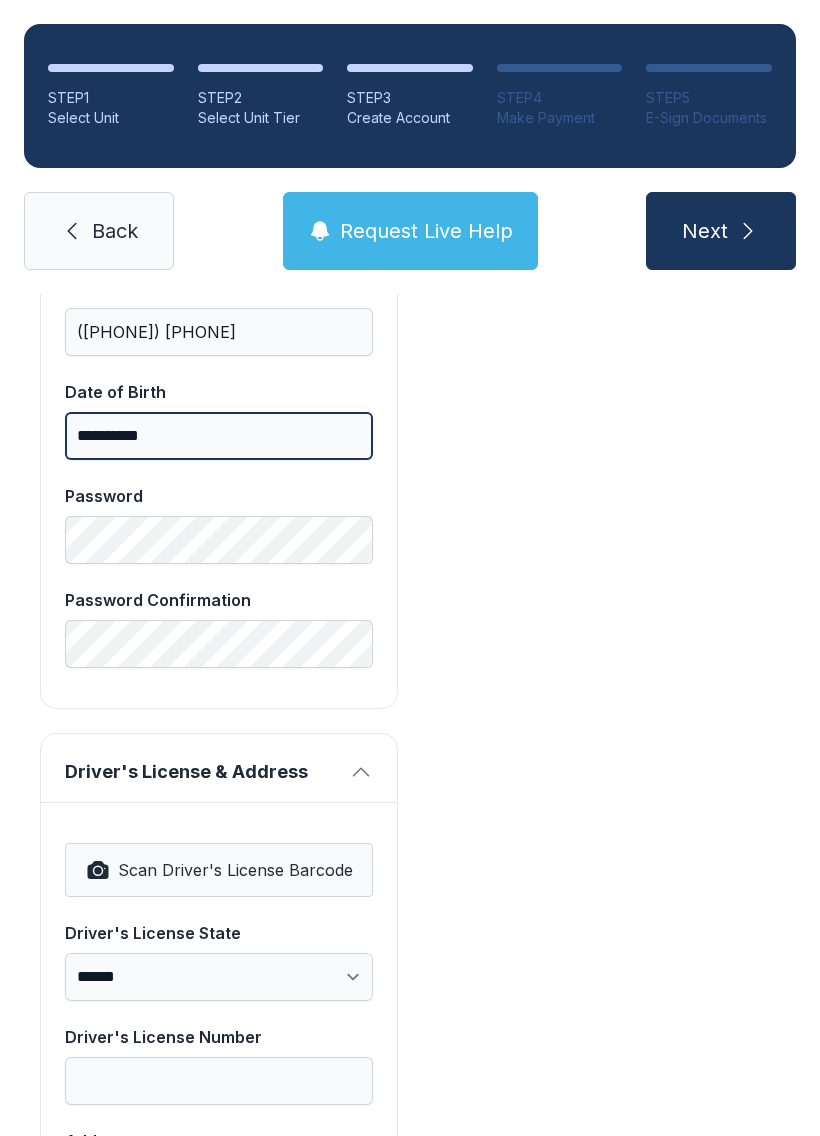 type on "**********" 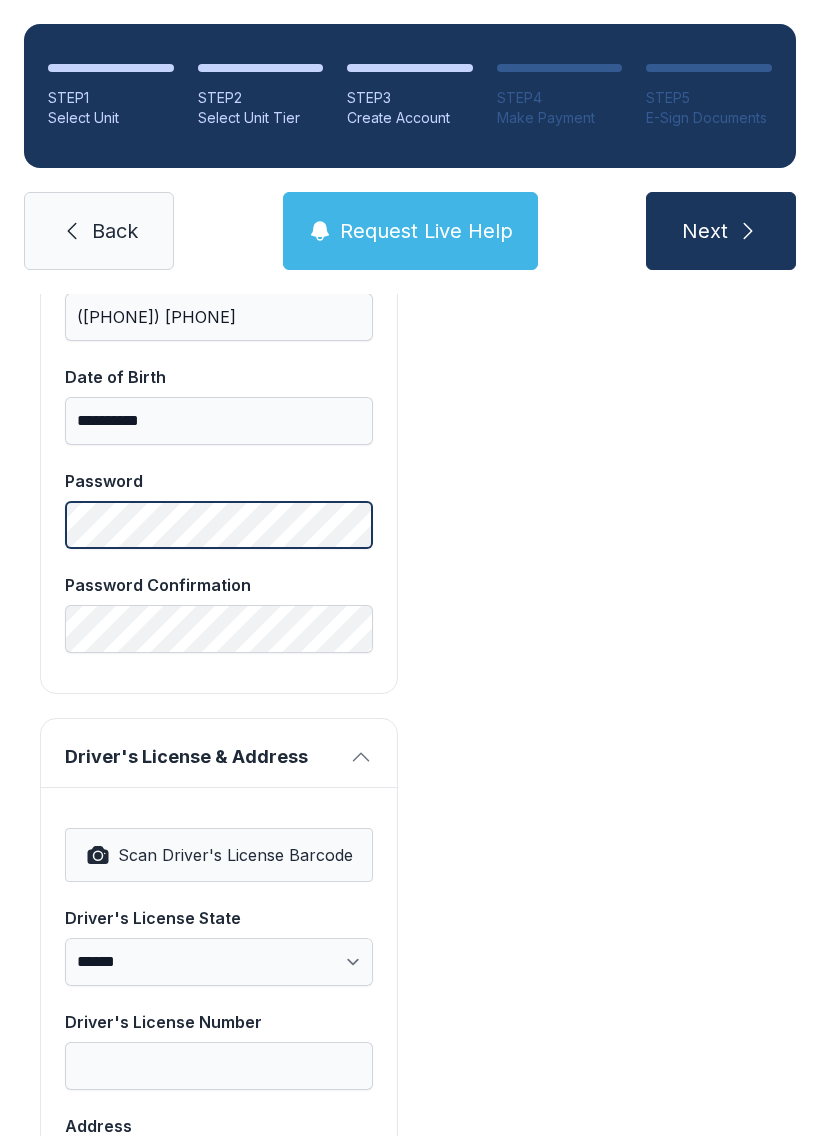 scroll, scrollTop: 806, scrollLeft: 0, axis: vertical 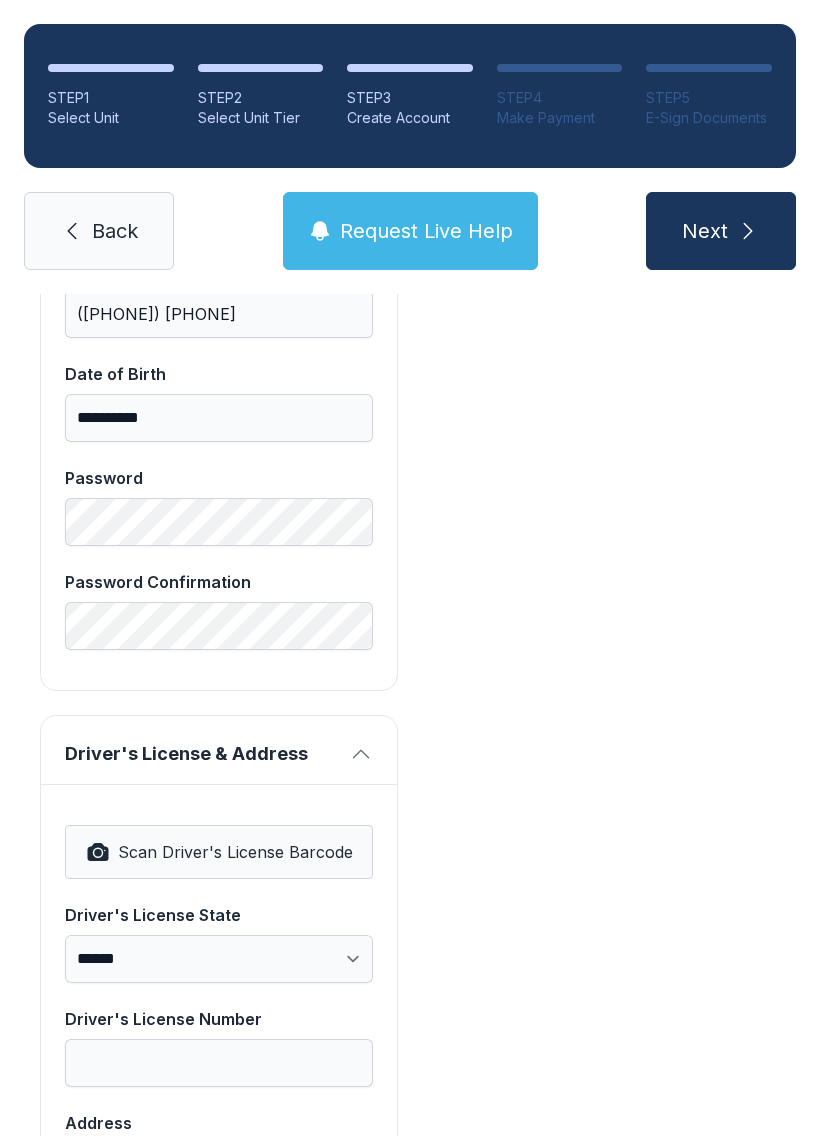 click on "STEP  2" at bounding box center (261, 98) 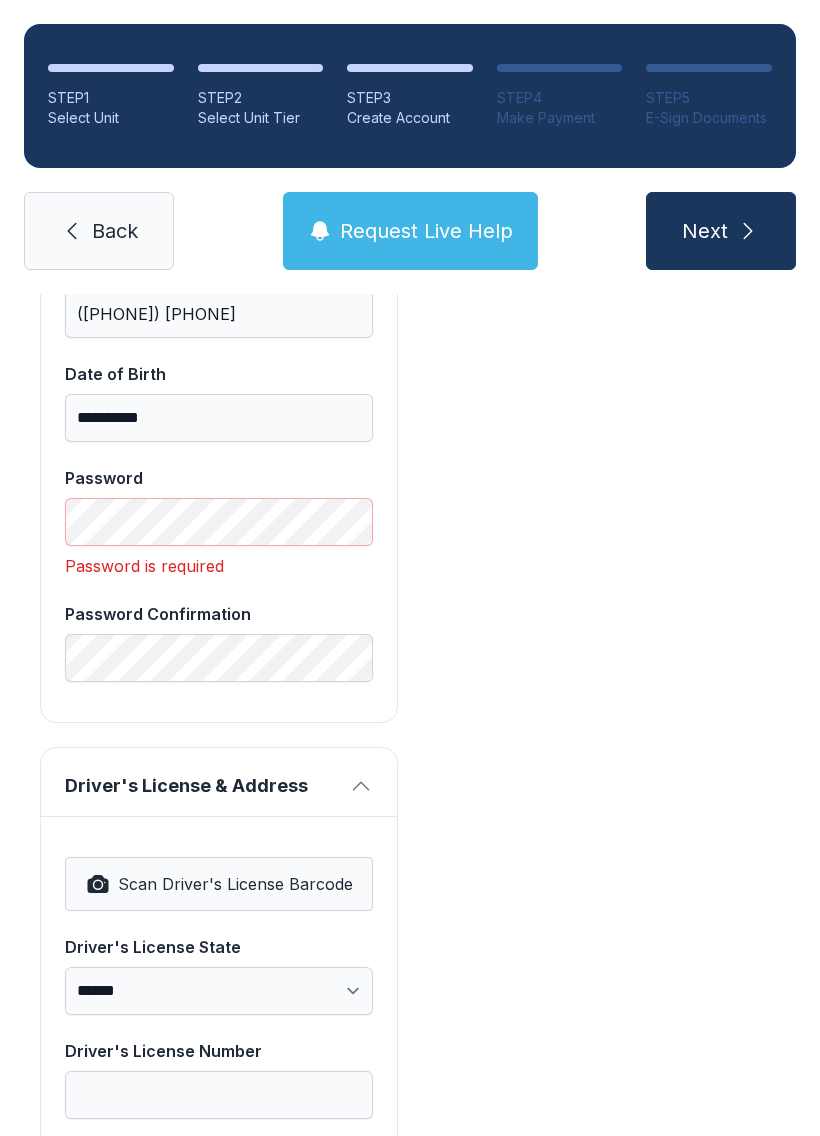 click on "Back" at bounding box center [115, 231] 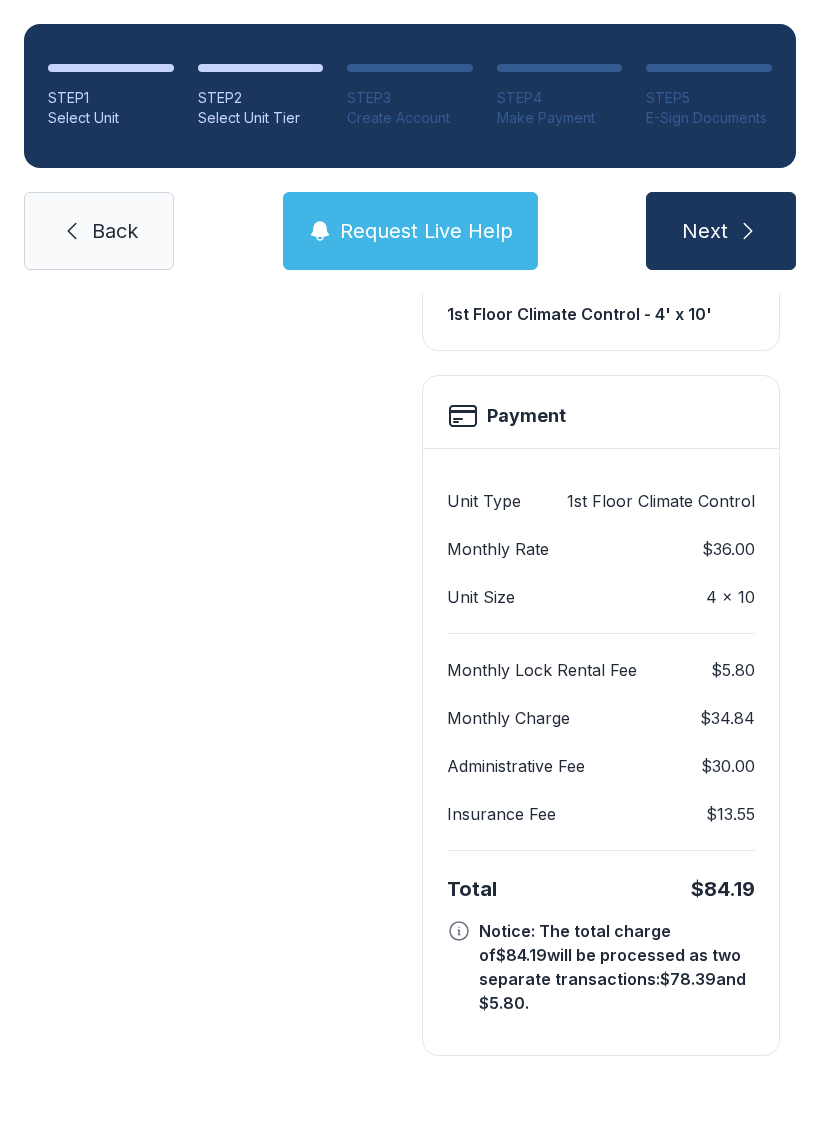 scroll, scrollTop: 0, scrollLeft: 0, axis: both 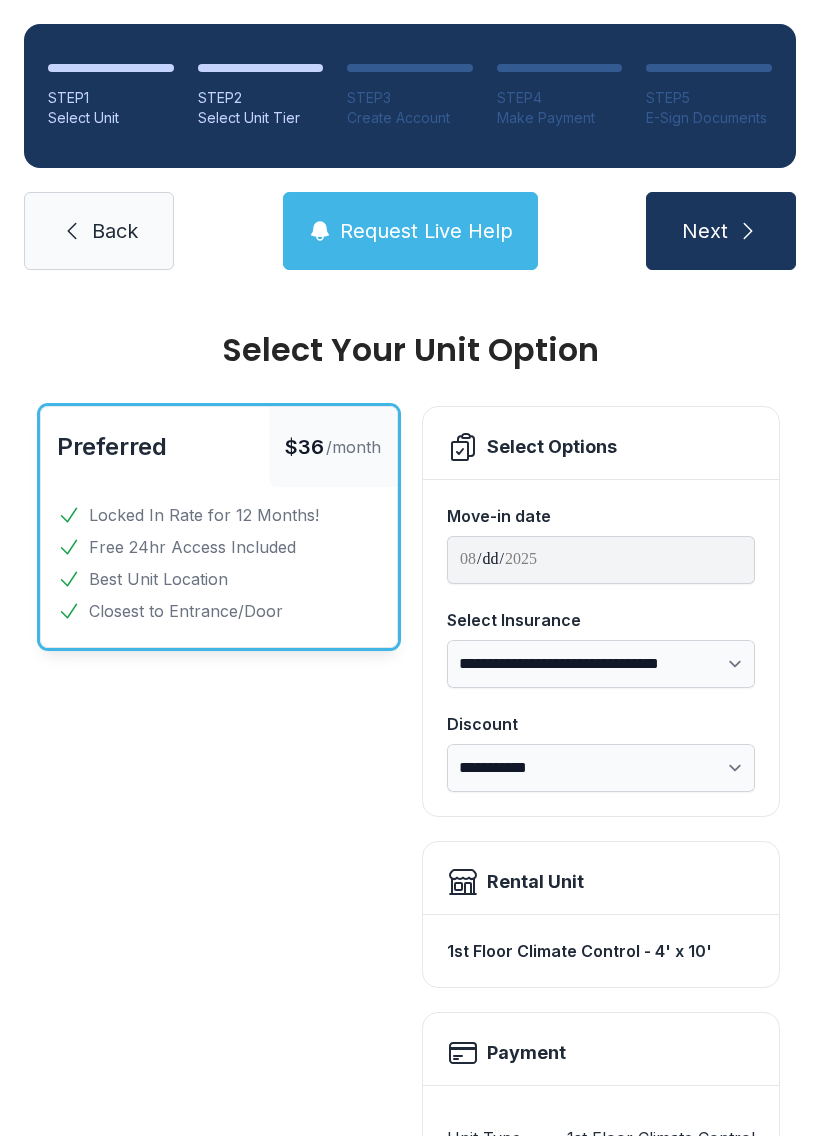 click on "Back" at bounding box center (115, 231) 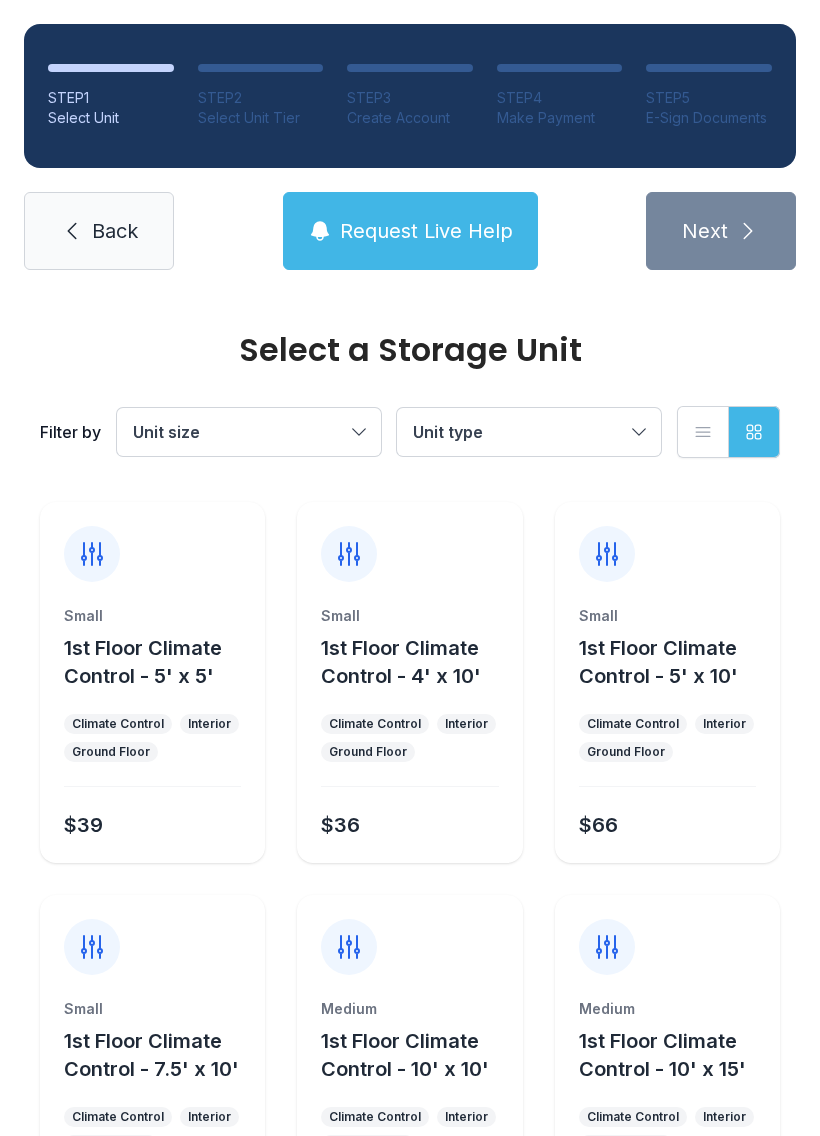 scroll, scrollTop: 0, scrollLeft: 0, axis: both 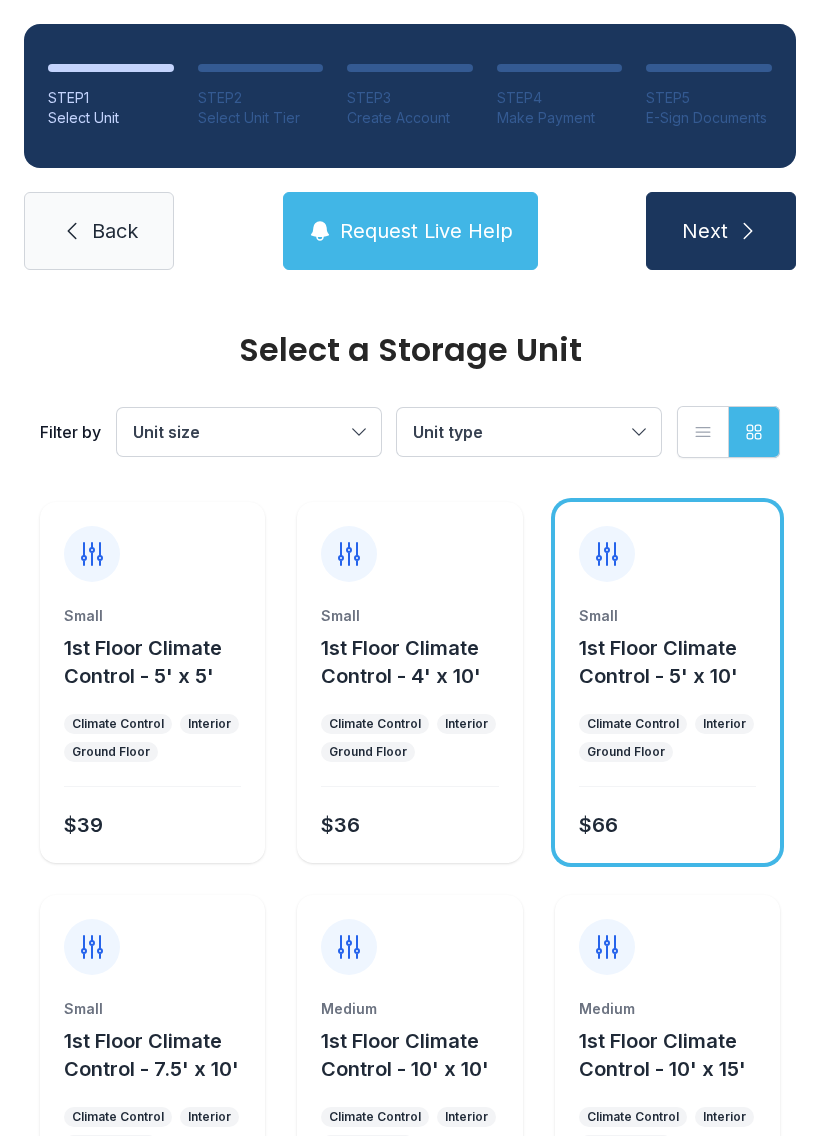 click 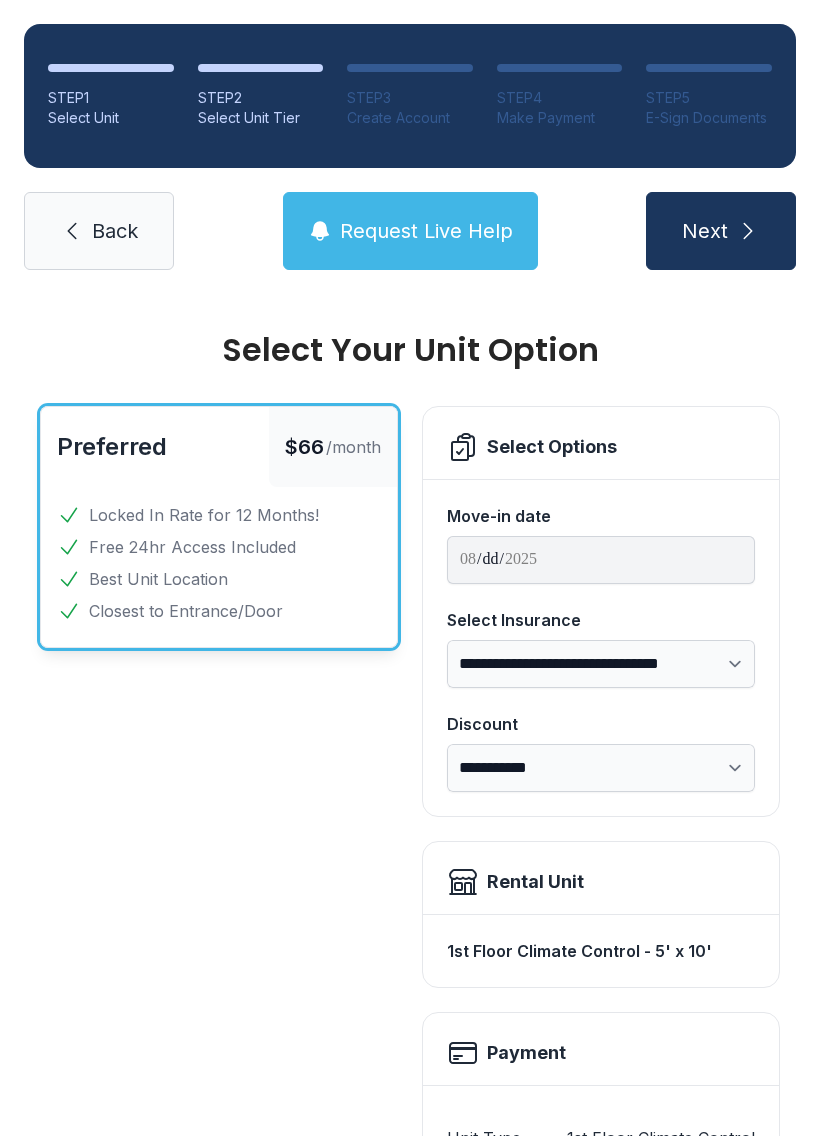 scroll, scrollTop: 0, scrollLeft: 0, axis: both 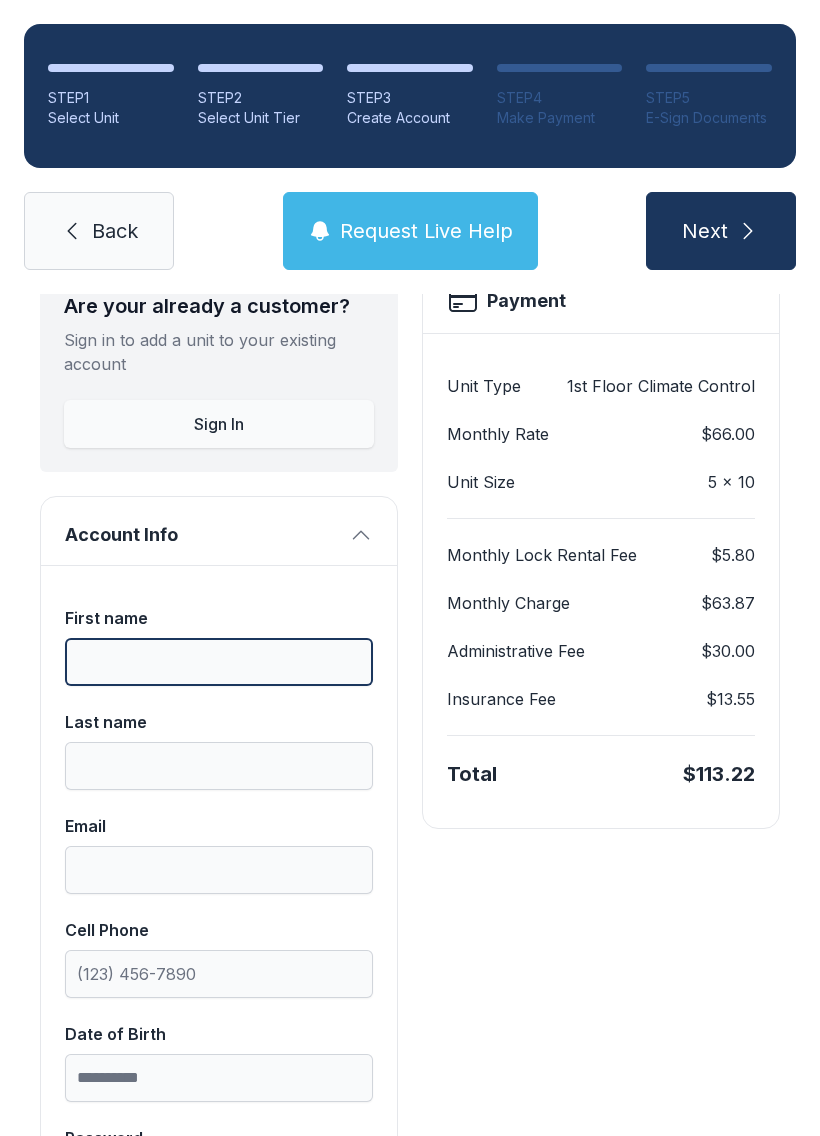 click on "First name" at bounding box center [219, 662] 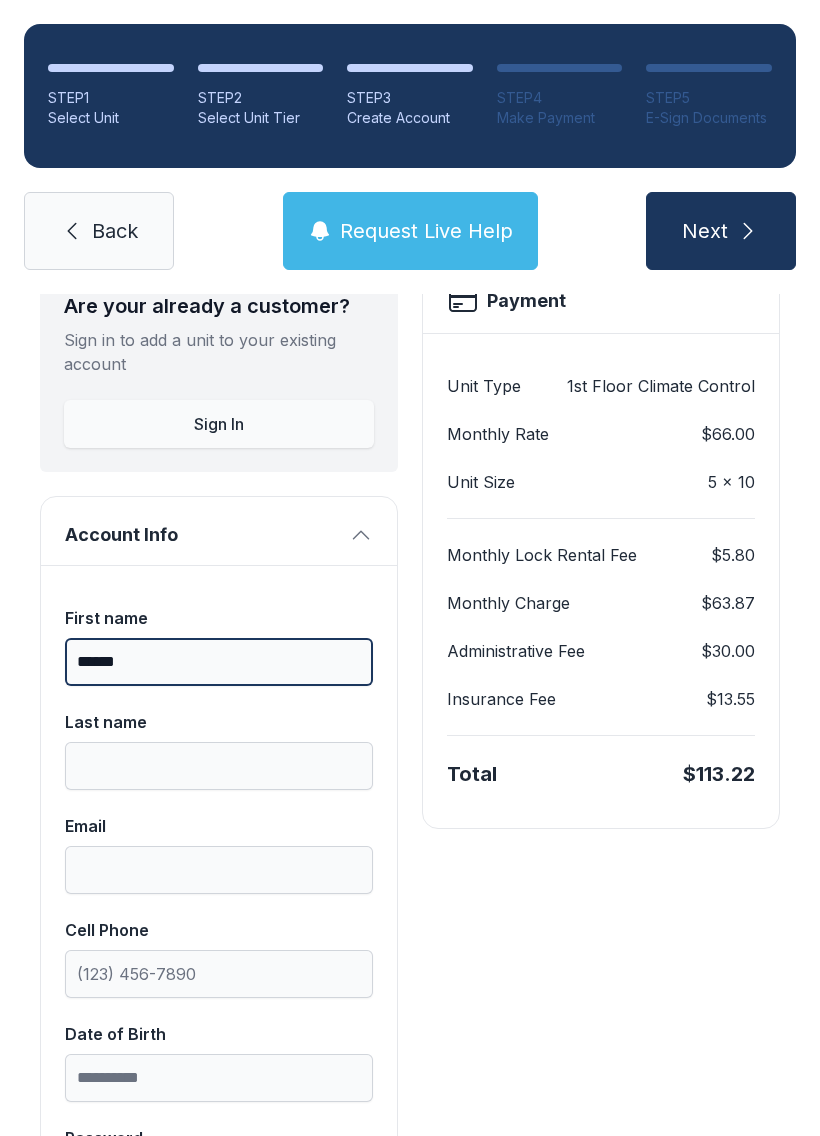 type on "******" 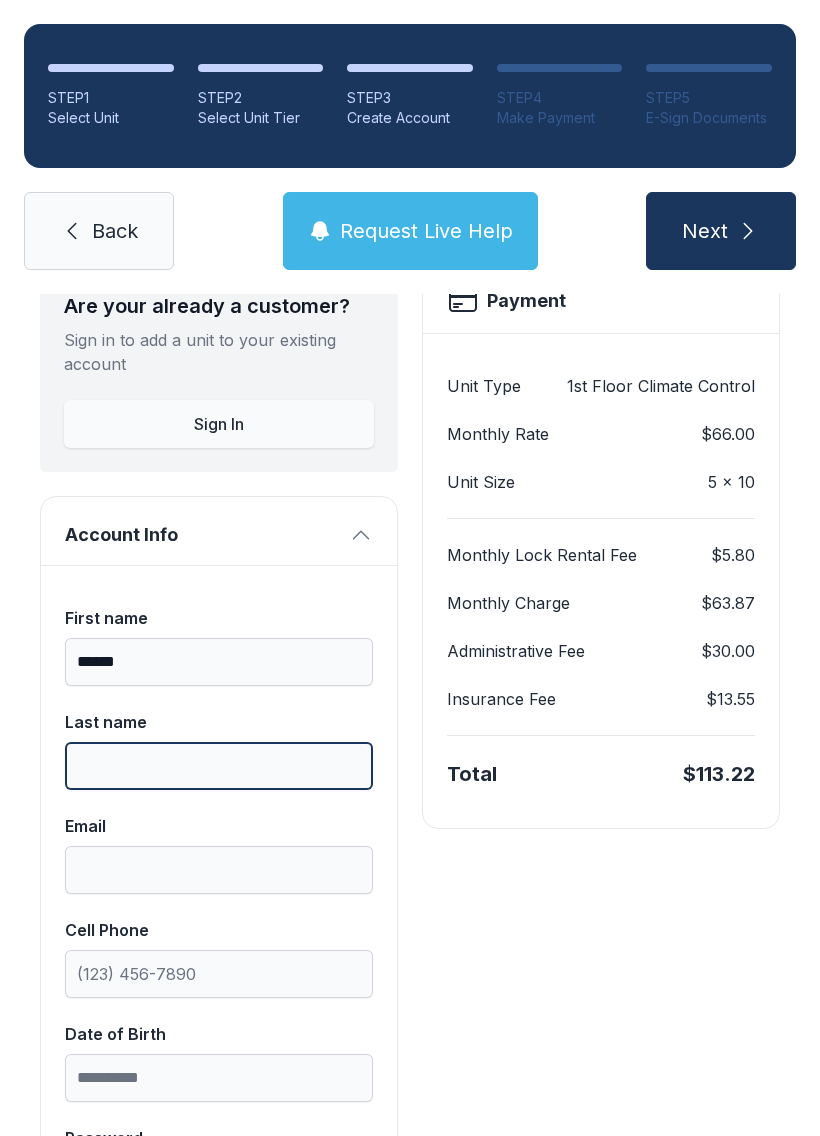 click on "Last name" at bounding box center (219, 766) 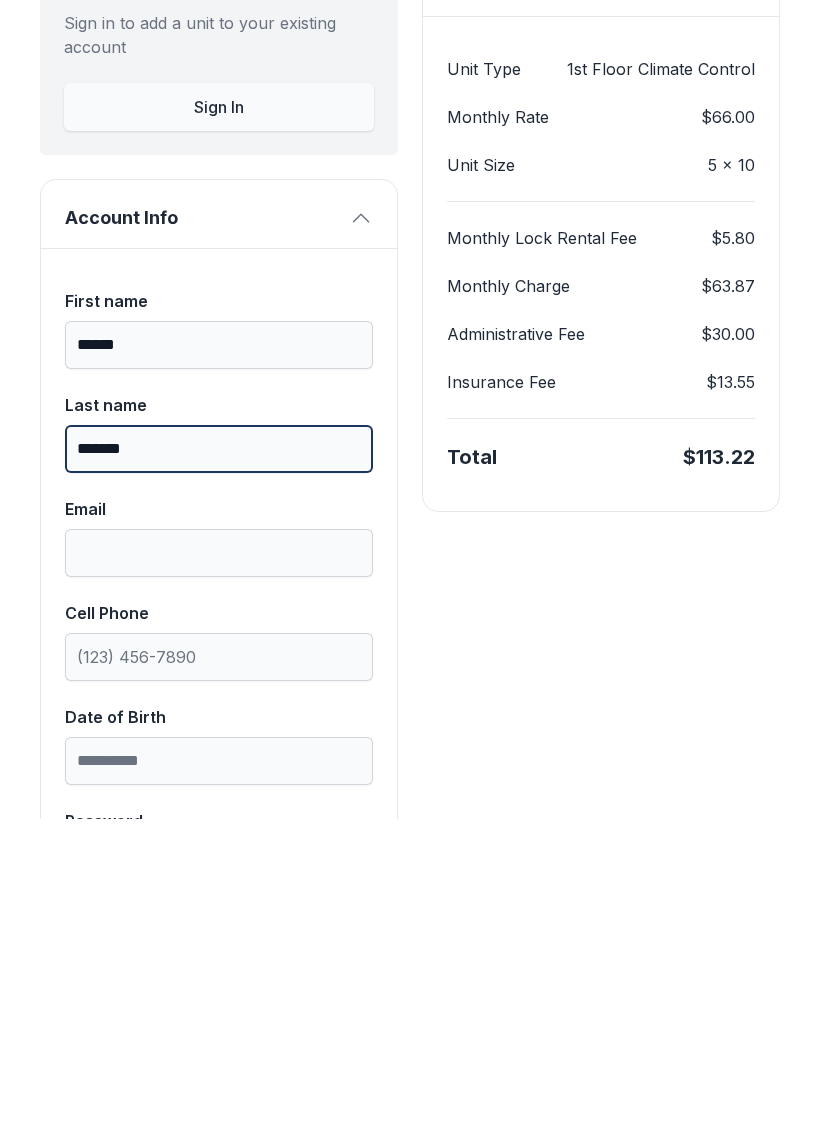 type on "*******" 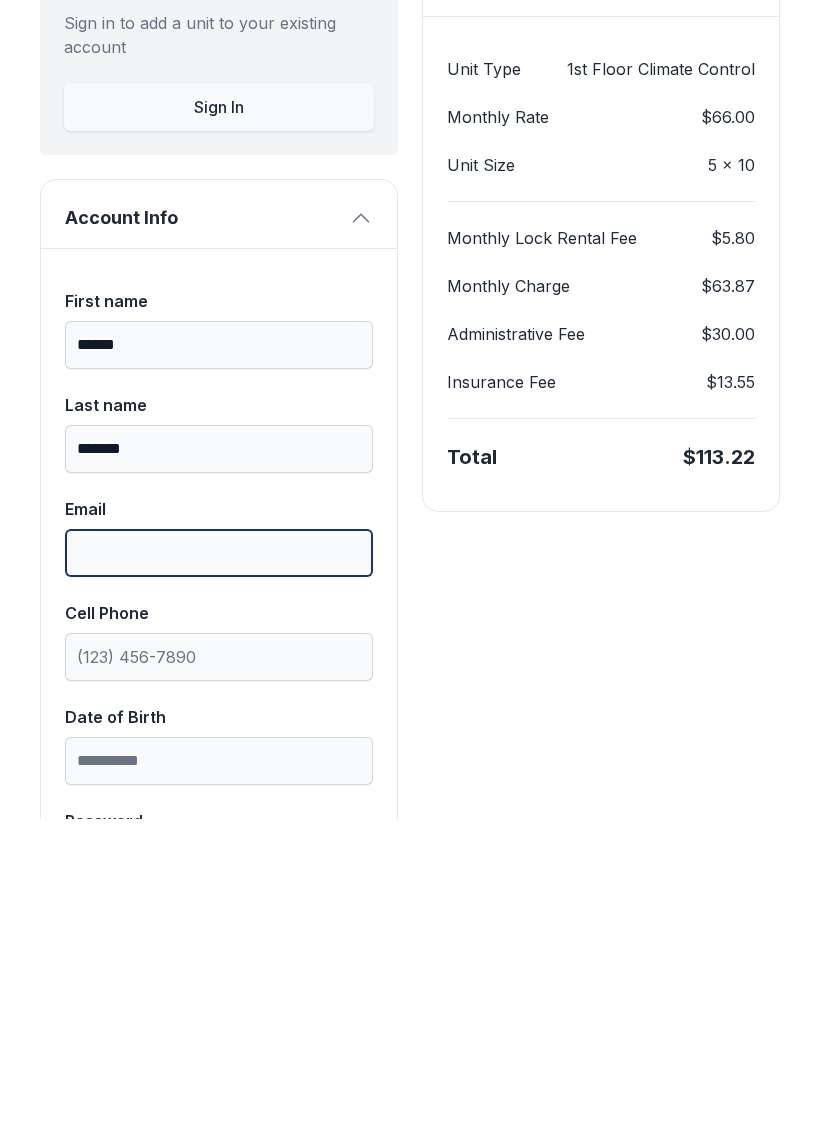 click on "Email" at bounding box center [219, 870] 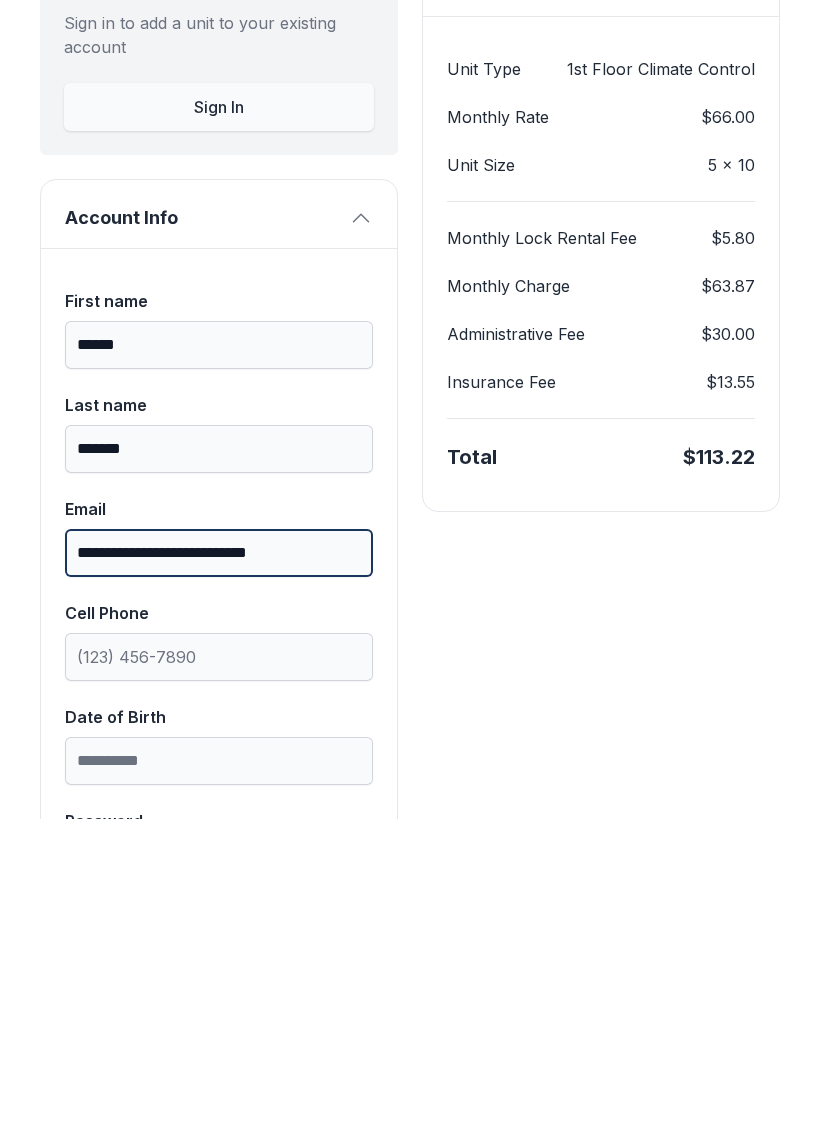 type on "**********" 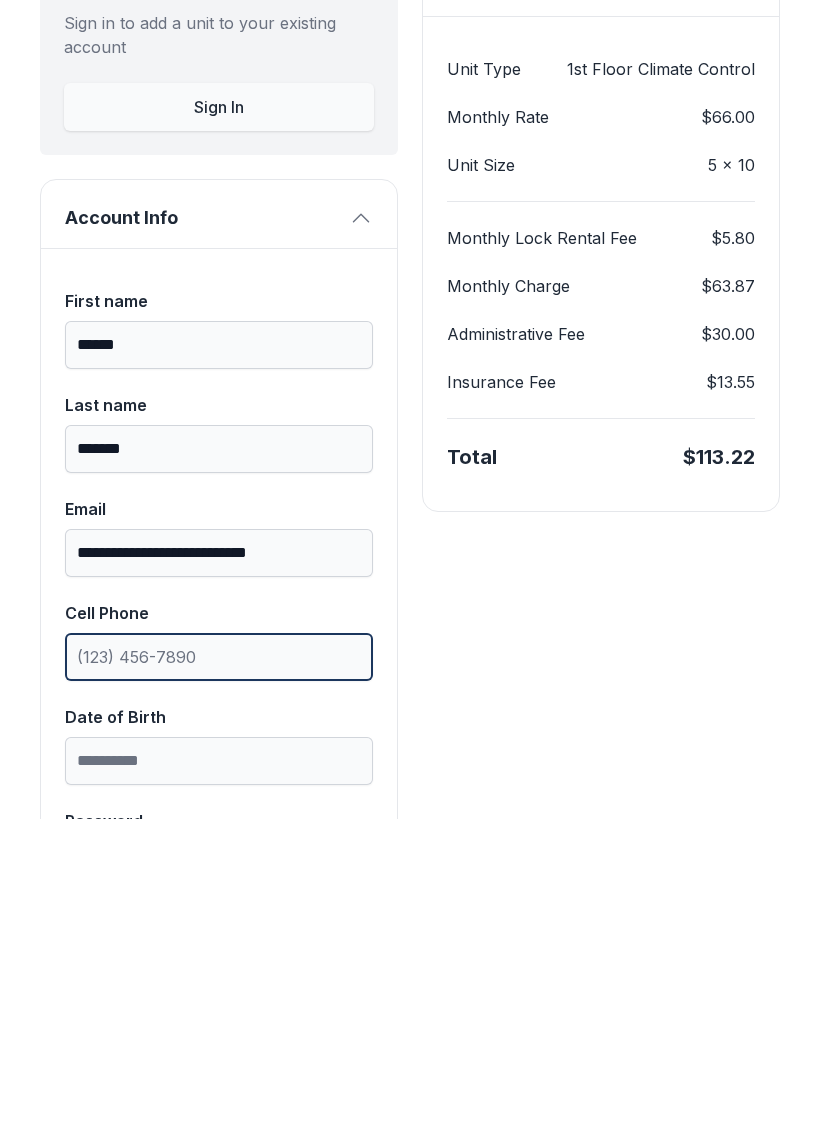 click on "Cell Phone" at bounding box center (219, 958) 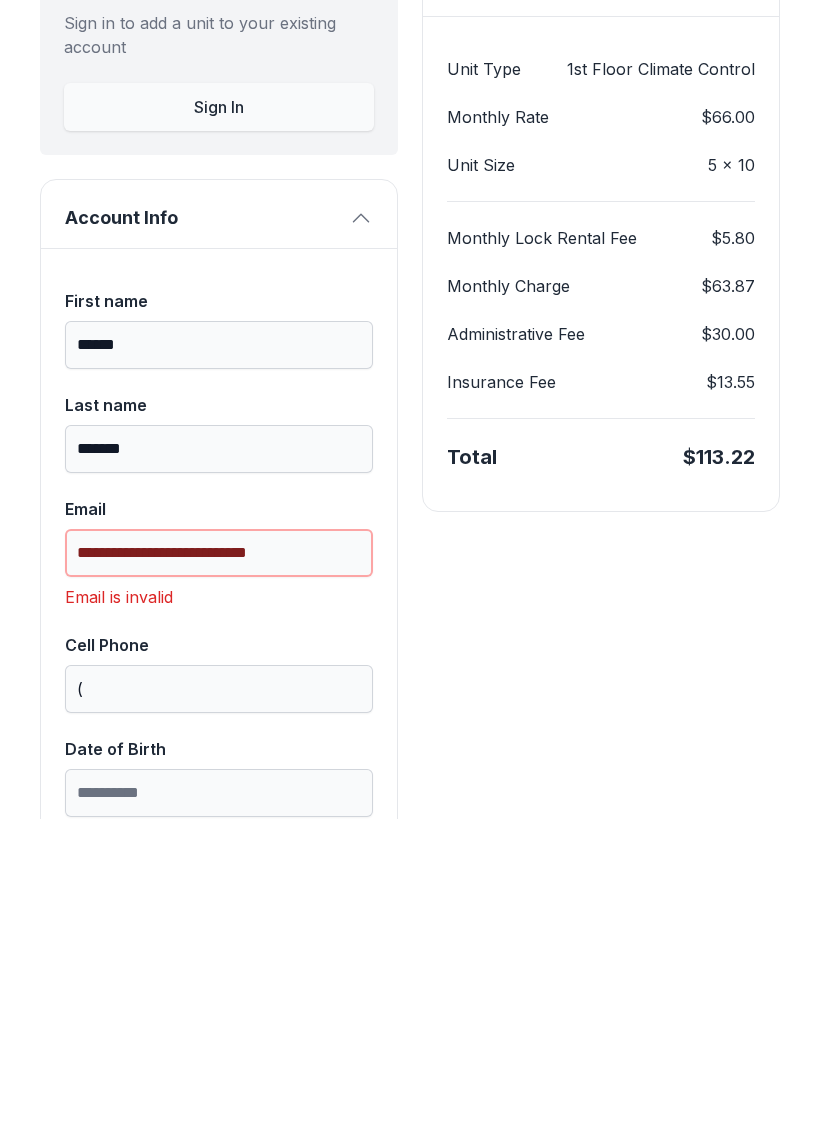 click on "**********" at bounding box center [219, 870] 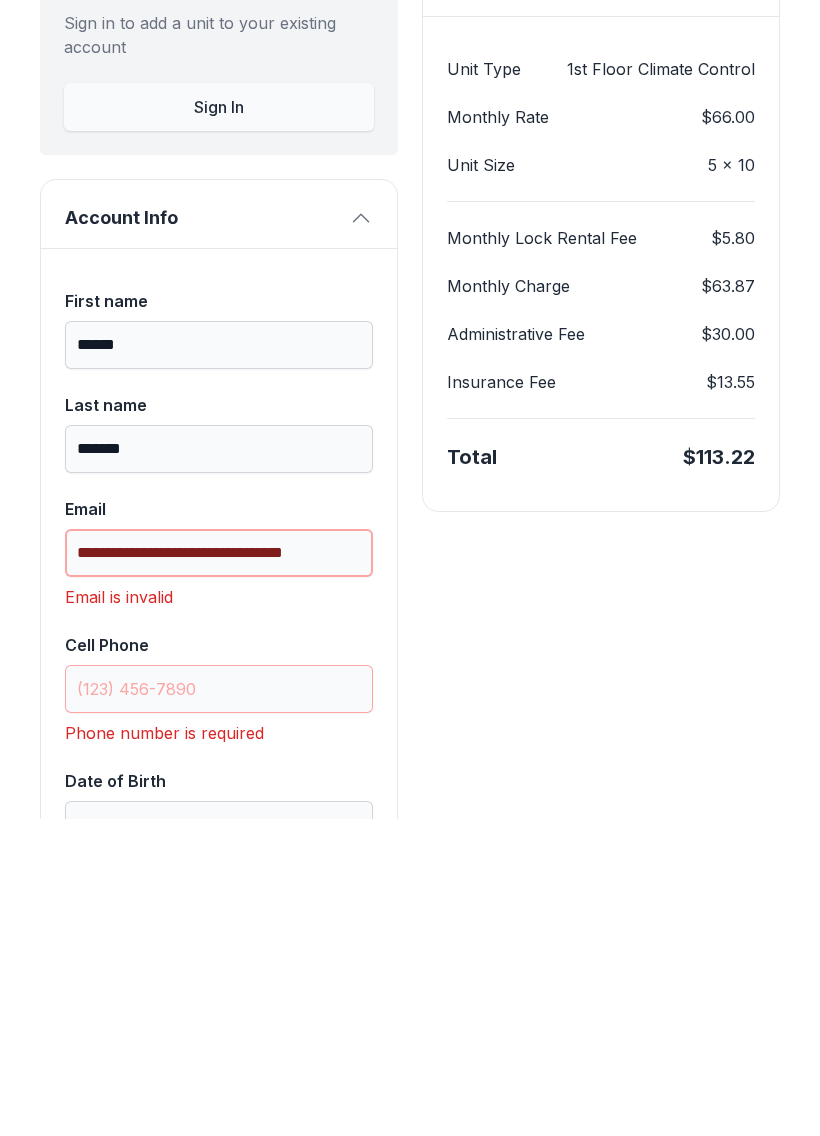 type on "**********" 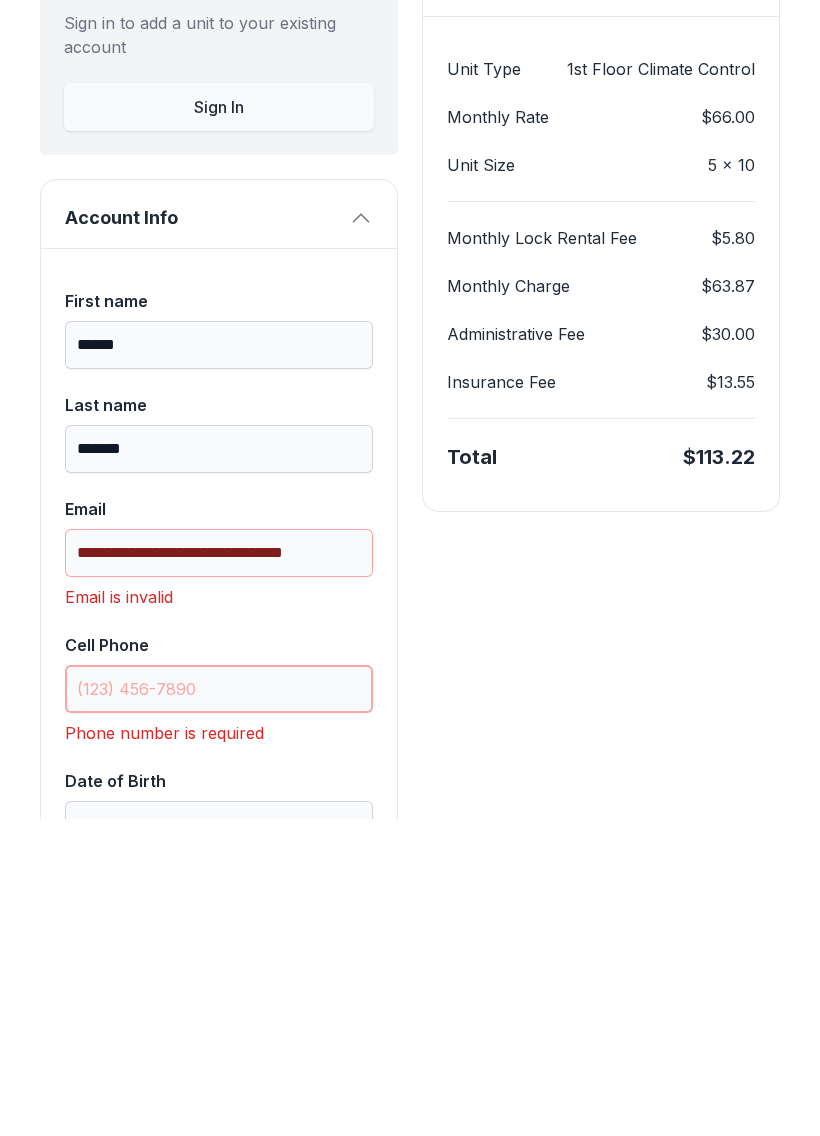 click on "Cell Phone" at bounding box center (219, 1006) 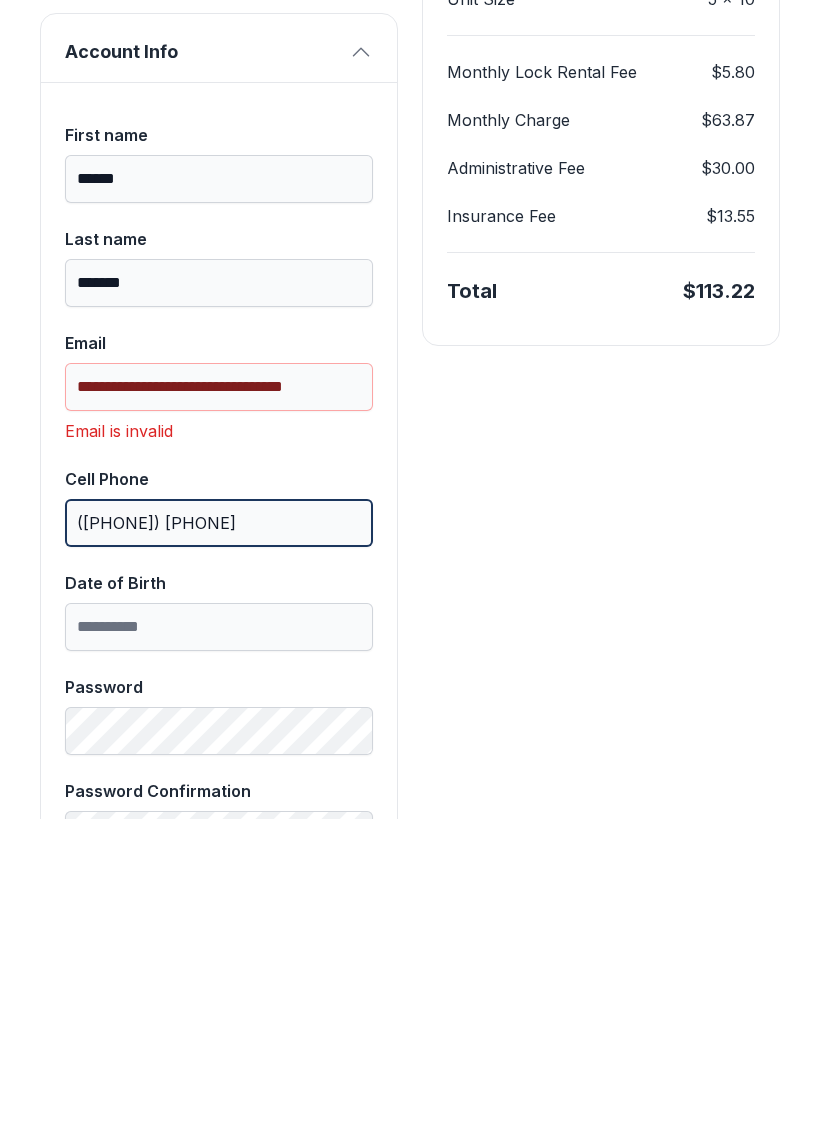 scroll, scrollTop: 350, scrollLeft: 0, axis: vertical 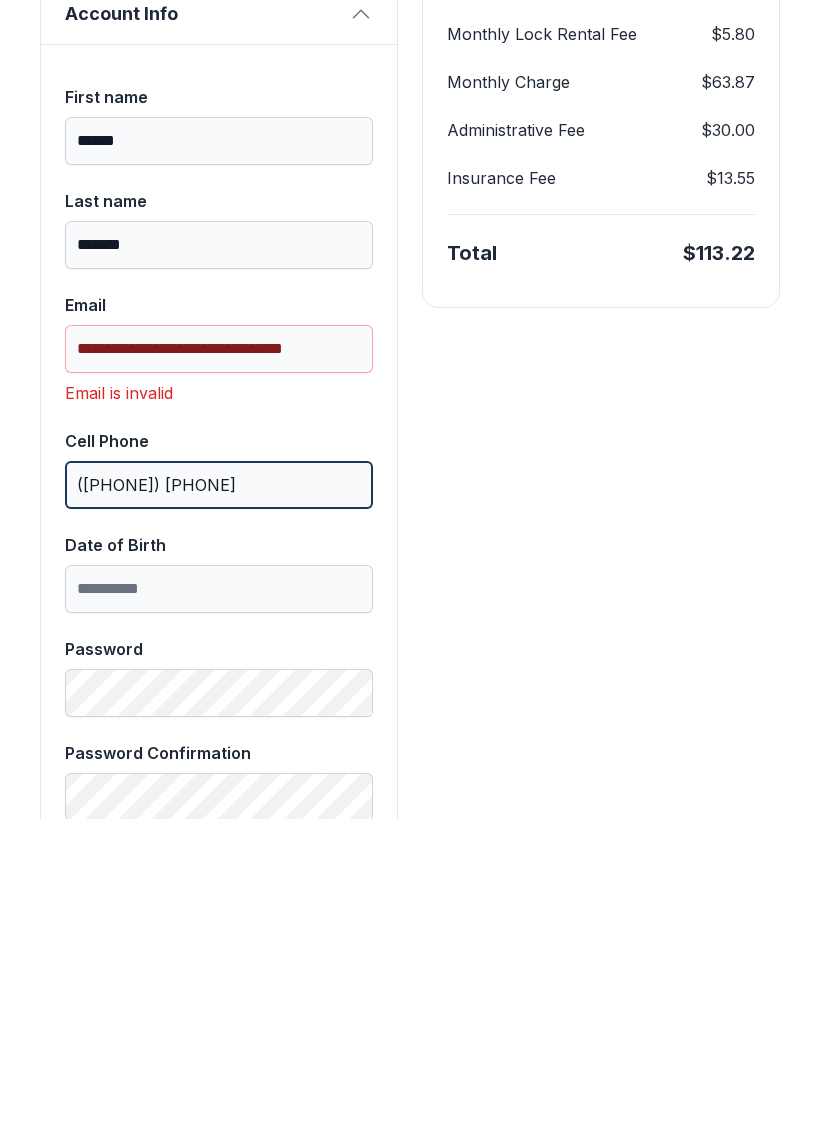 type on "([PHONE]) [PHONE]" 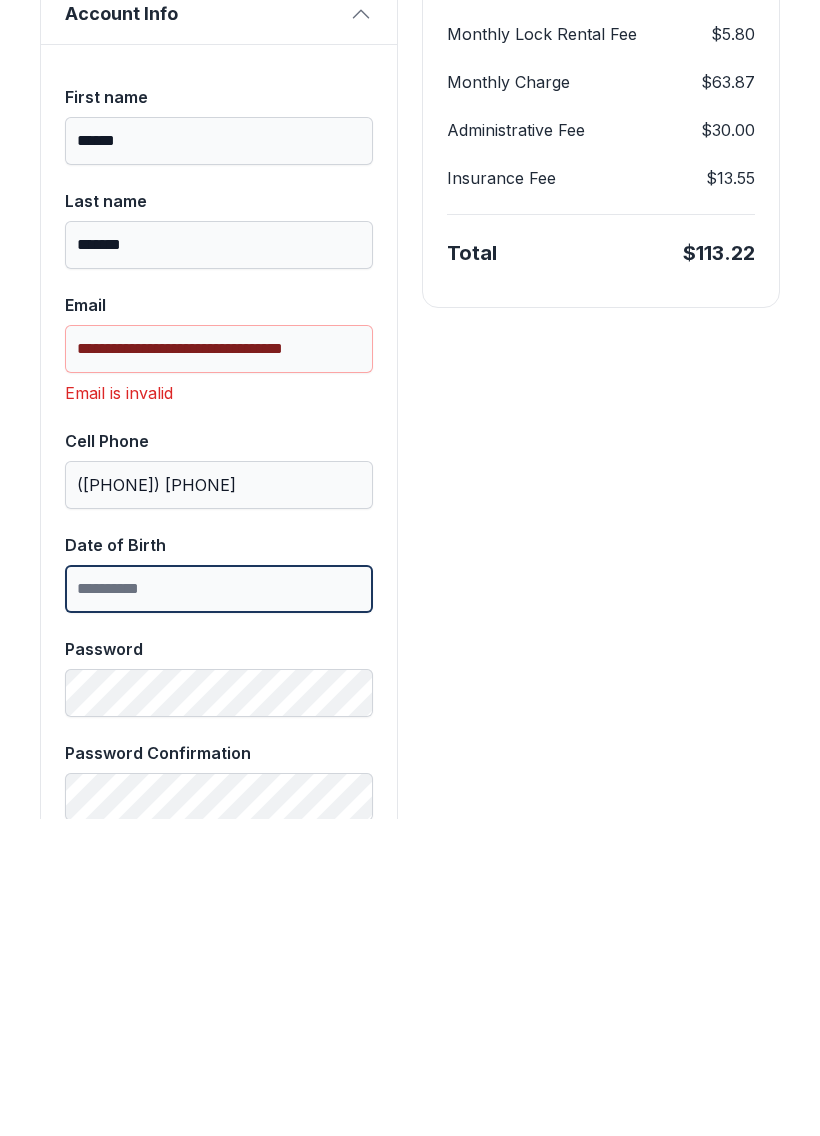 click on "Date of Birth" at bounding box center (219, 906) 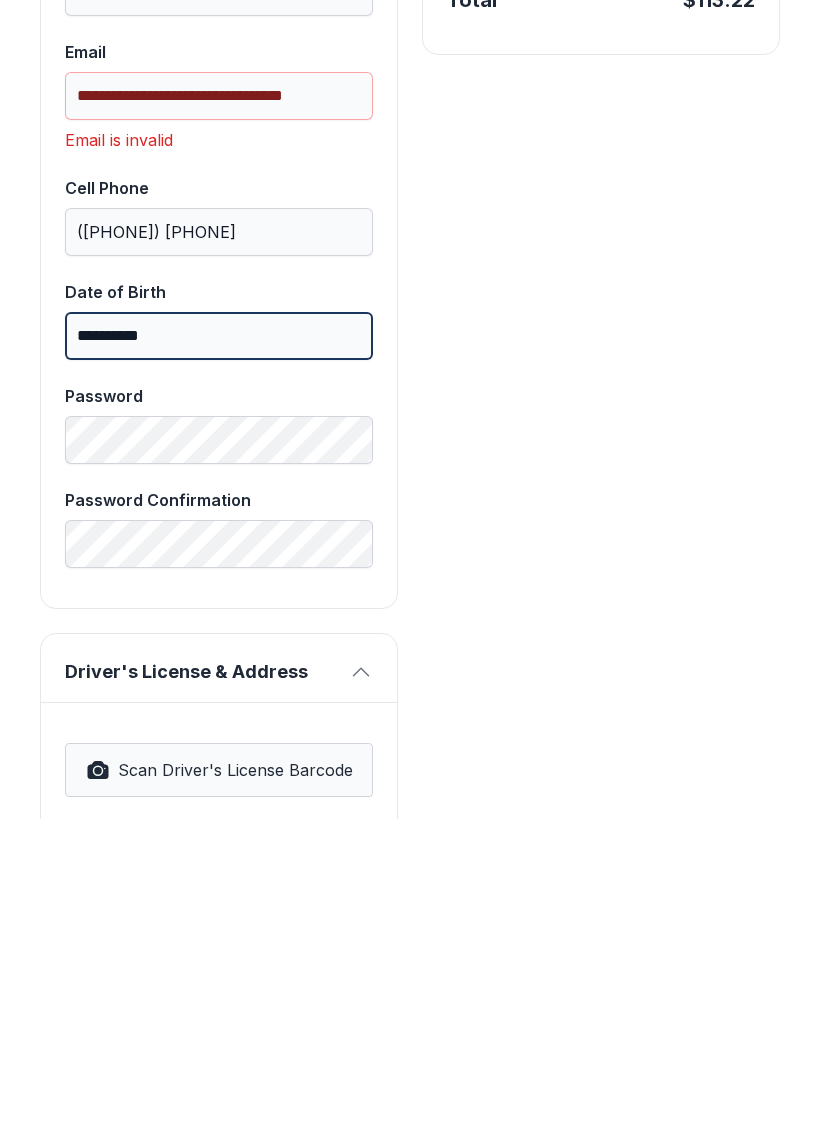 scroll, scrollTop: 614, scrollLeft: 0, axis: vertical 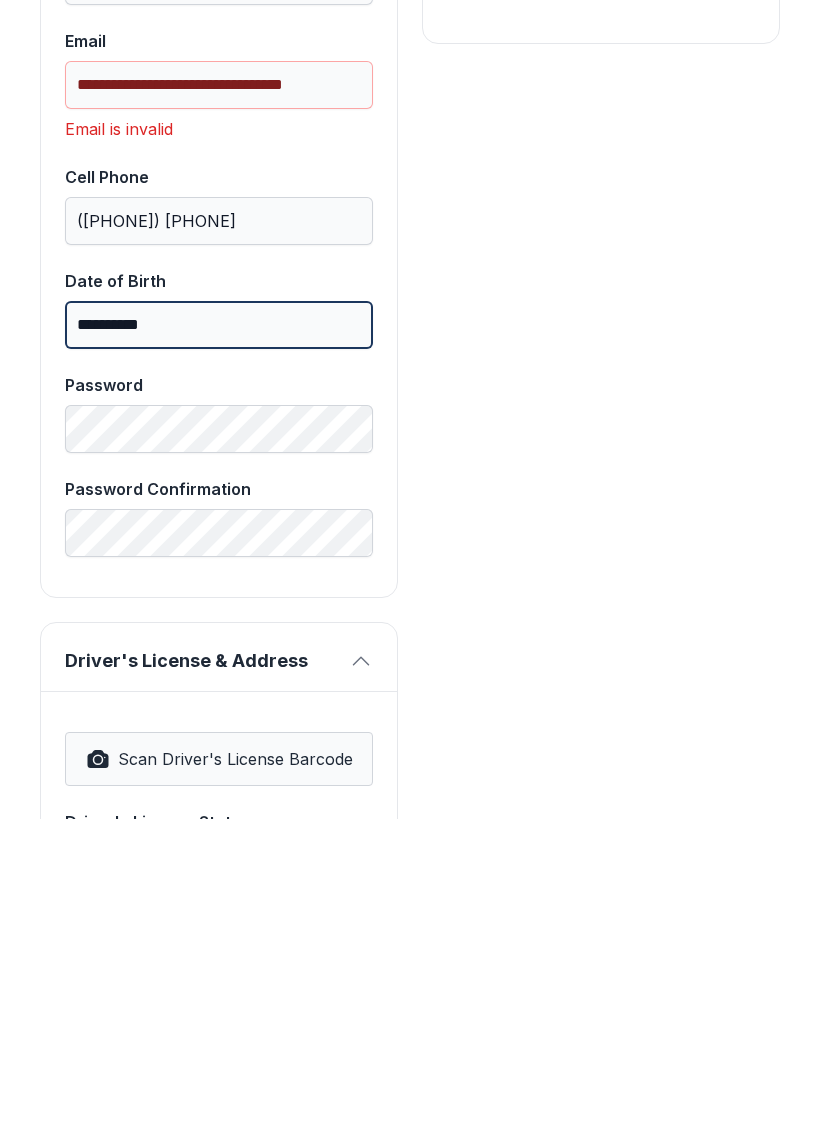 type on "**********" 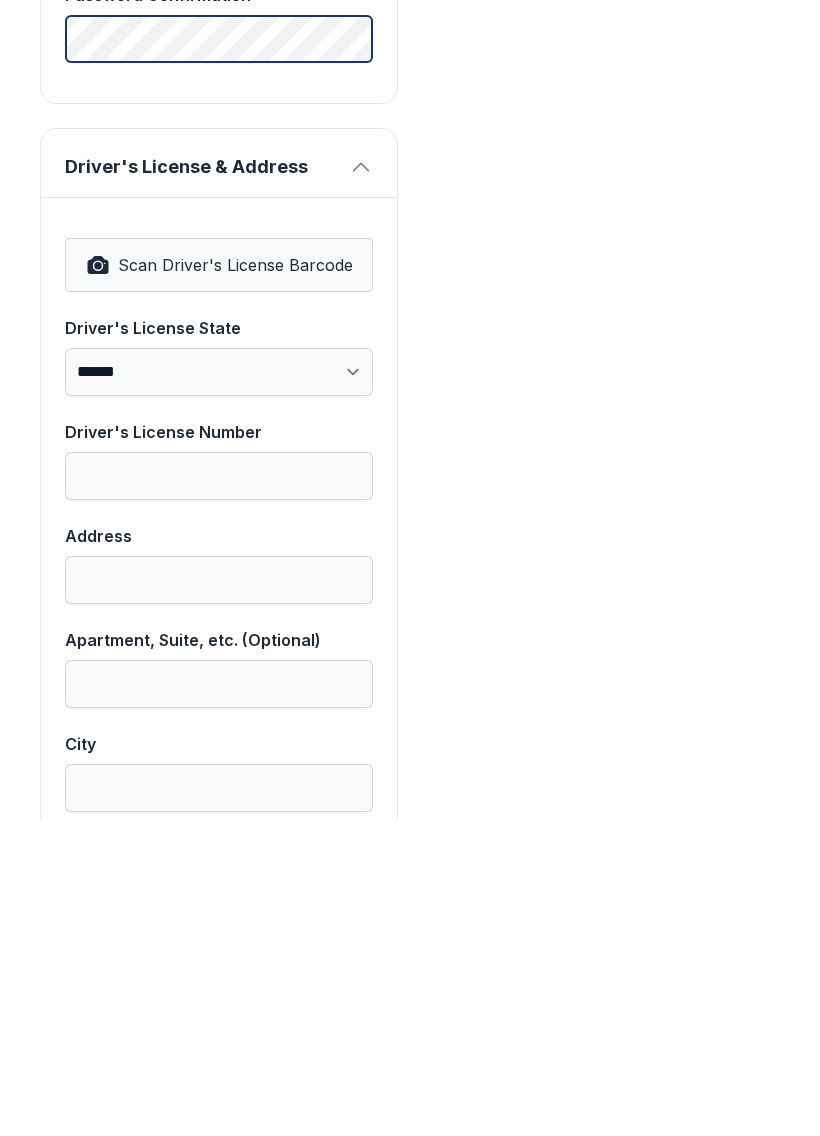 scroll, scrollTop: 1125, scrollLeft: 0, axis: vertical 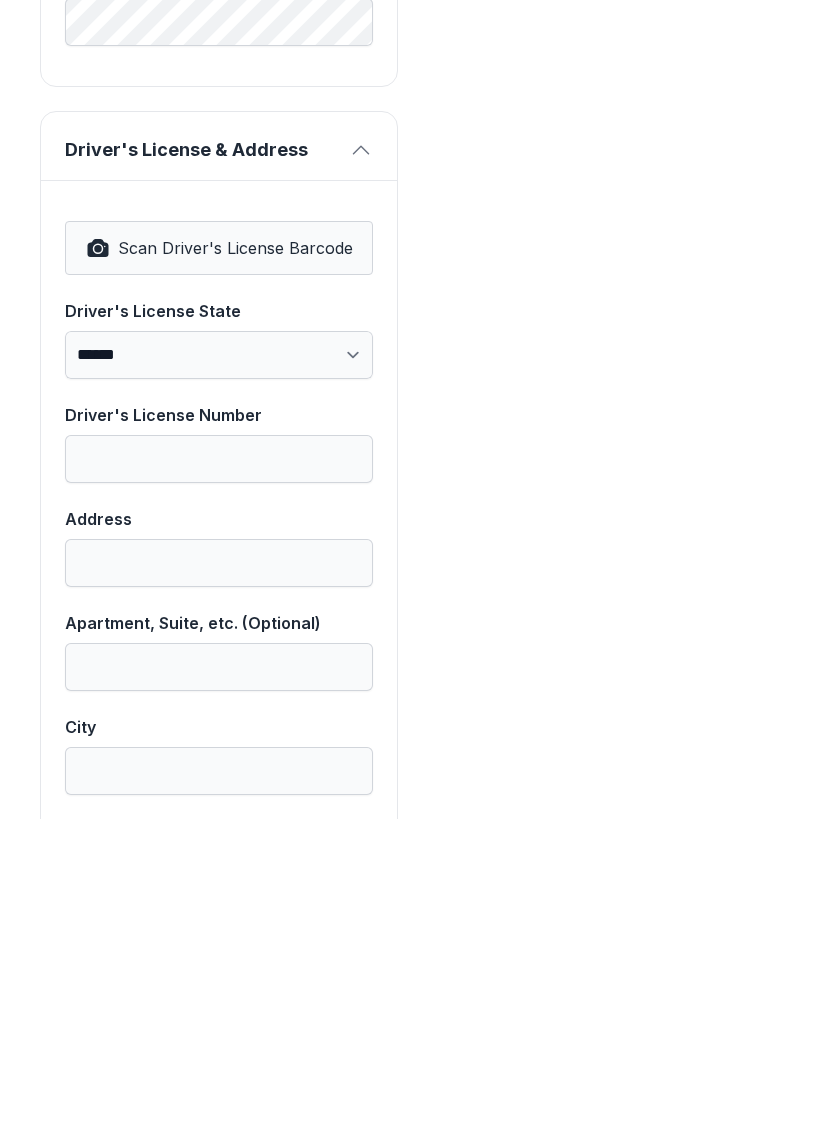 click on "Scan Driver's License Barcode" at bounding box center [219, 565] 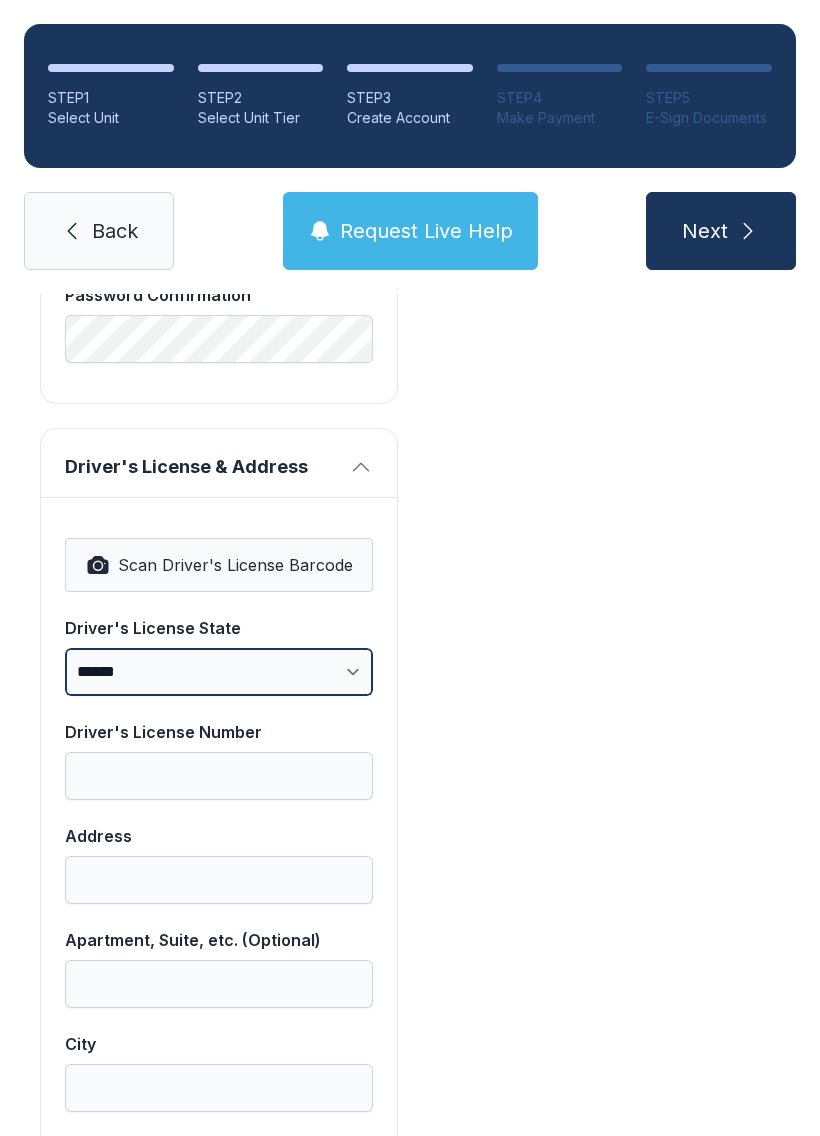 click on "**********" at bounding box center [219, 672] 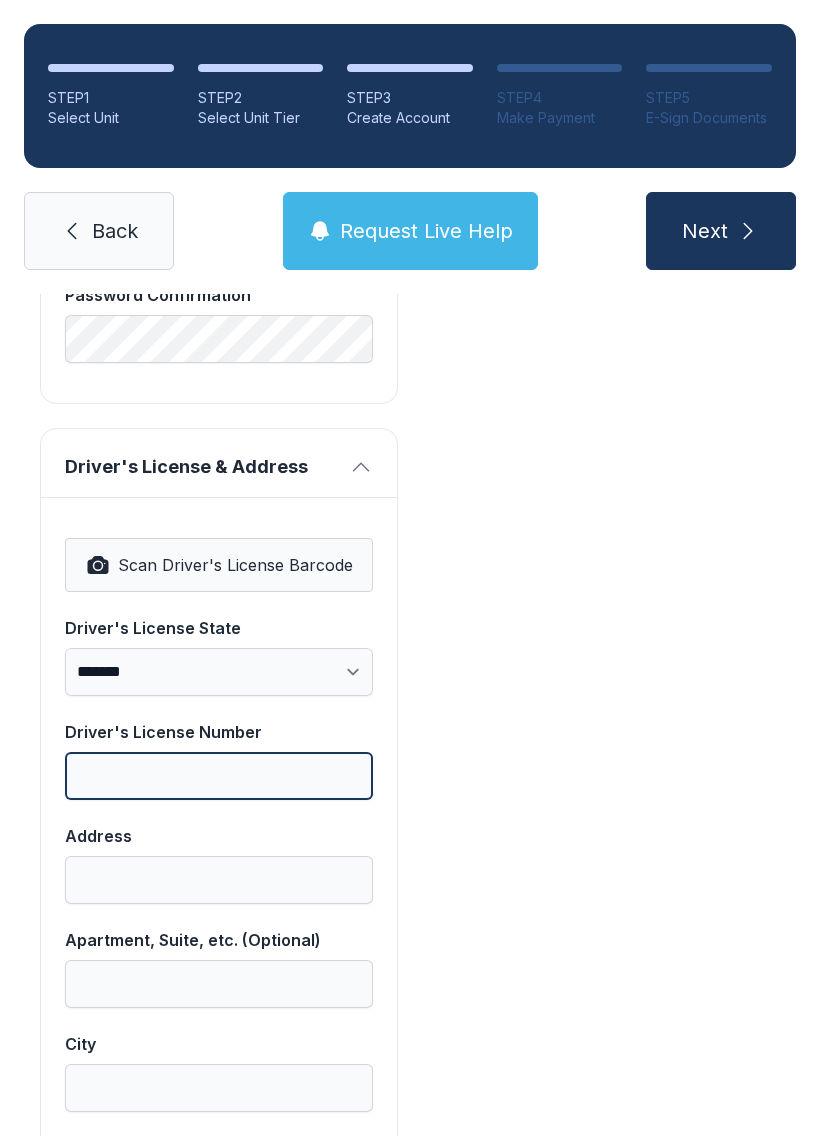 click on "Driver's License Number" at bounding box center [219, 776] 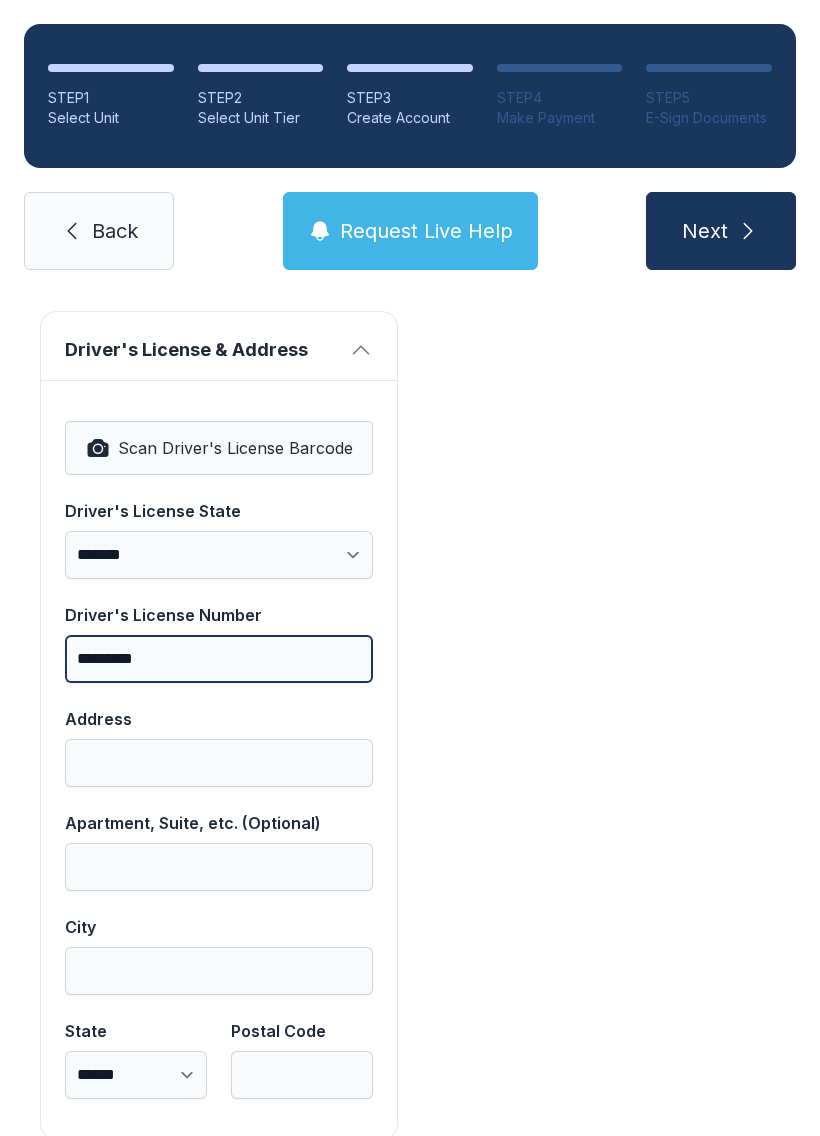 scroll, scrollTop: 1359, scrollLeft: 0, axis: vertical 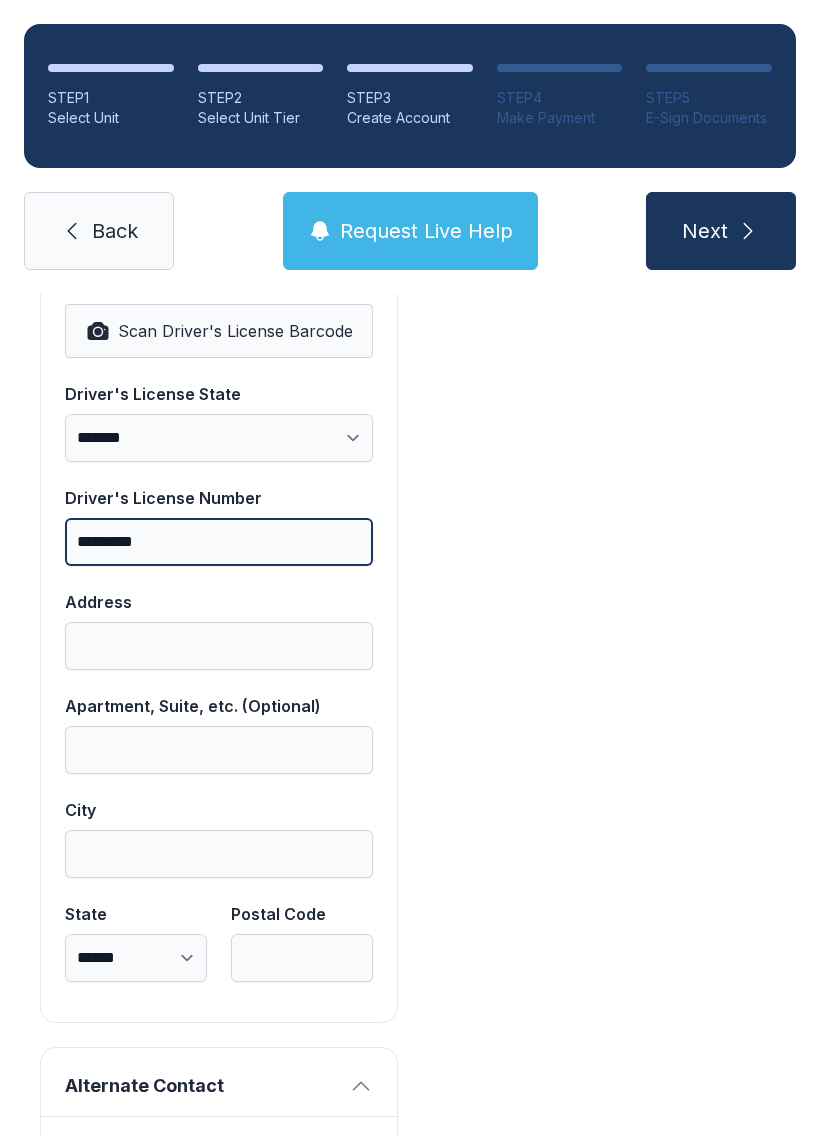 type on "*********" 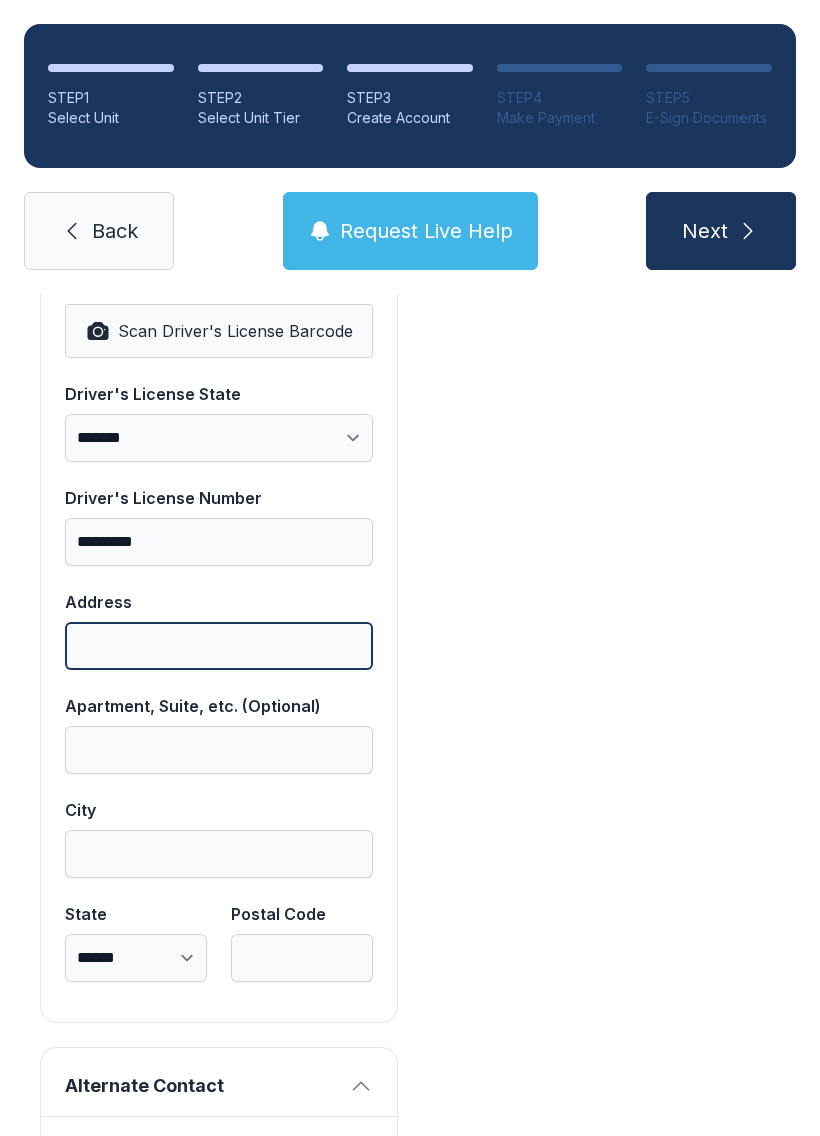 click on "Address" at bounding box center [219, 646] 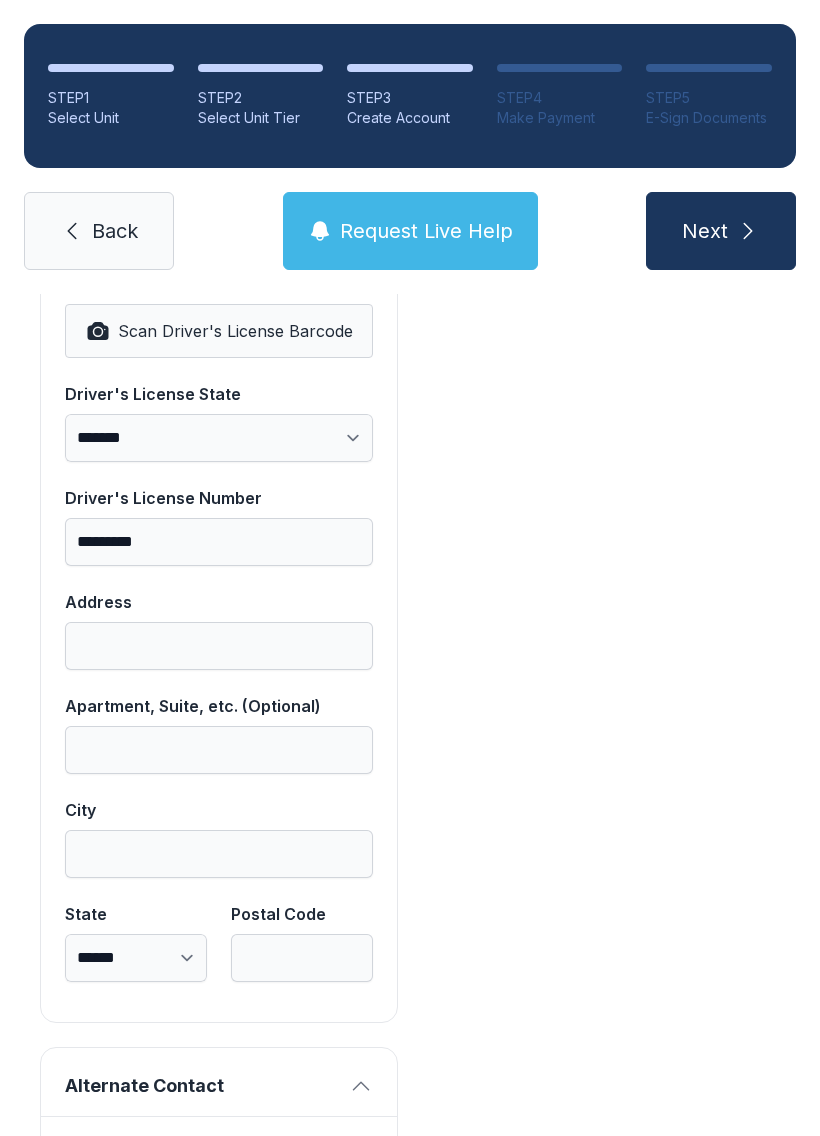 click on "Payment Unit Type 1st Floor Climate Control Monthly Rate $66.00 Unit Size 5 x 10 Monthly Lock Rental Fee $5.80 Monthly Charge $63.87 Administrative Fee $30.00 Insurance Fee $13.55 Total $113.22" at bounding box center (601, 266) 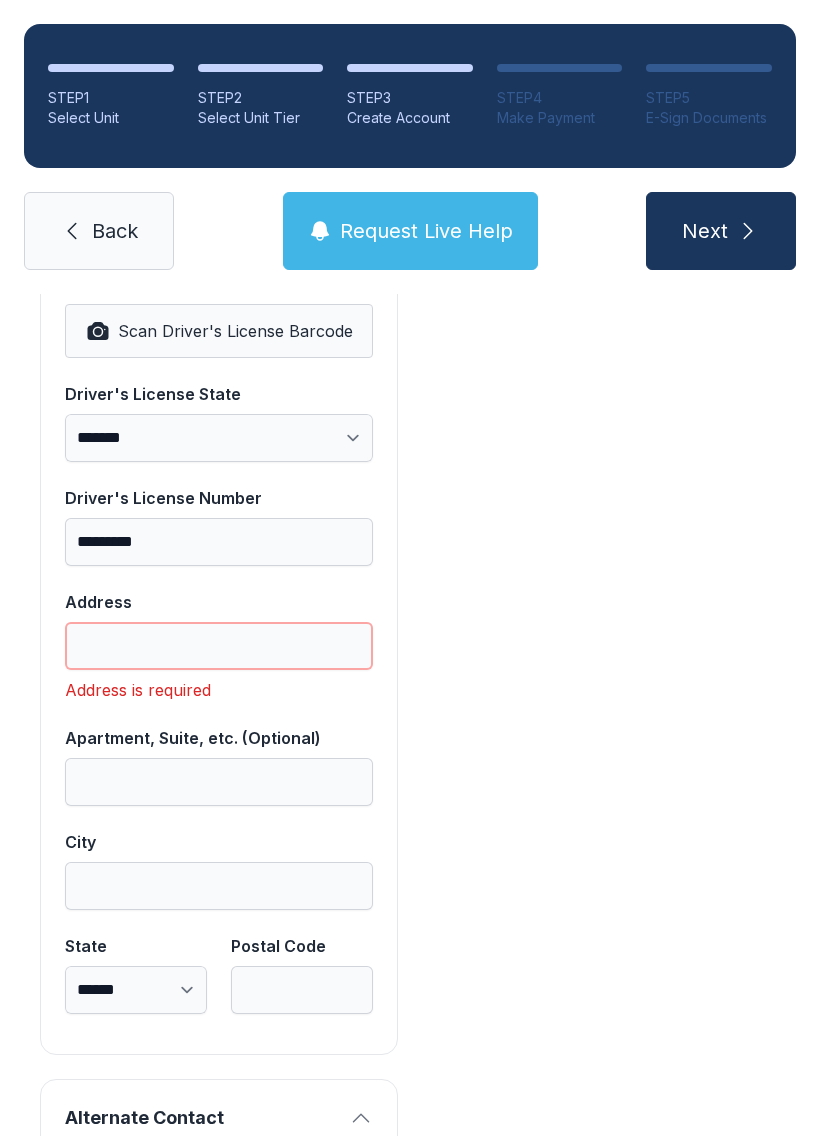 click on "Address" at bounding box center (219, 646) 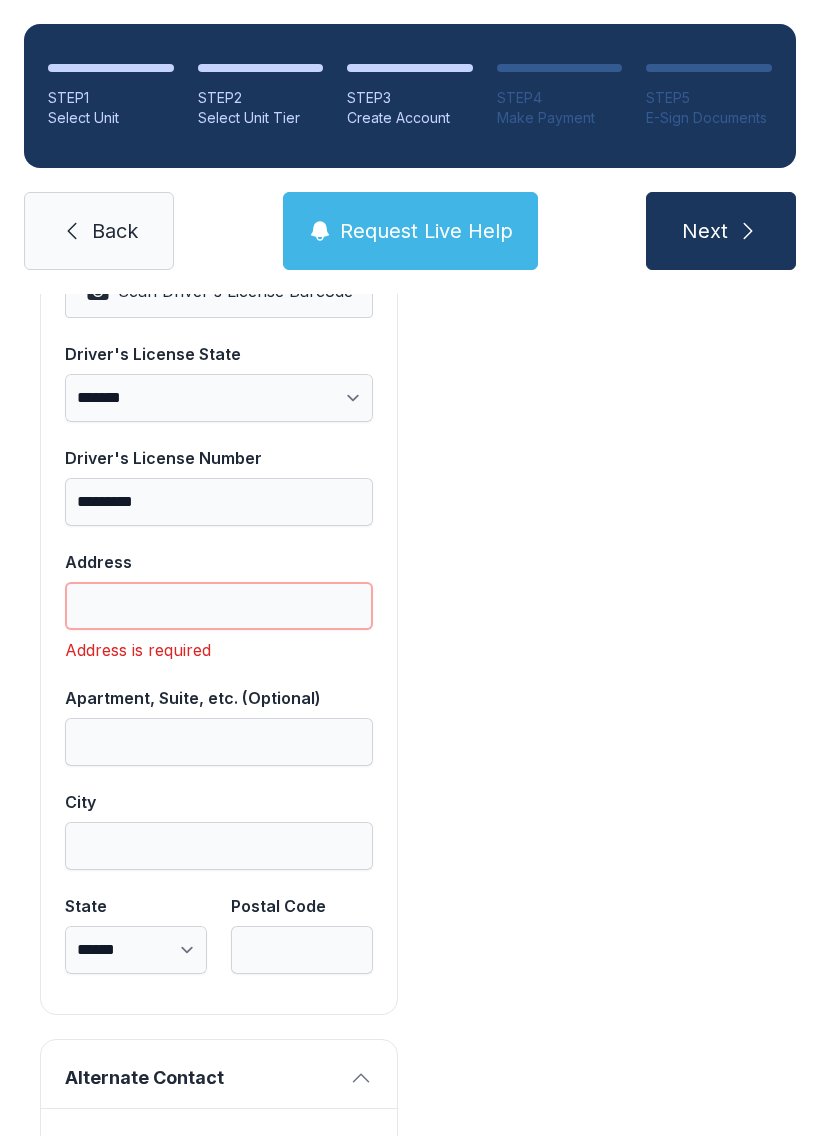 scroll, scrollTop: 1317, scrollLeft: 0, axis: vertical 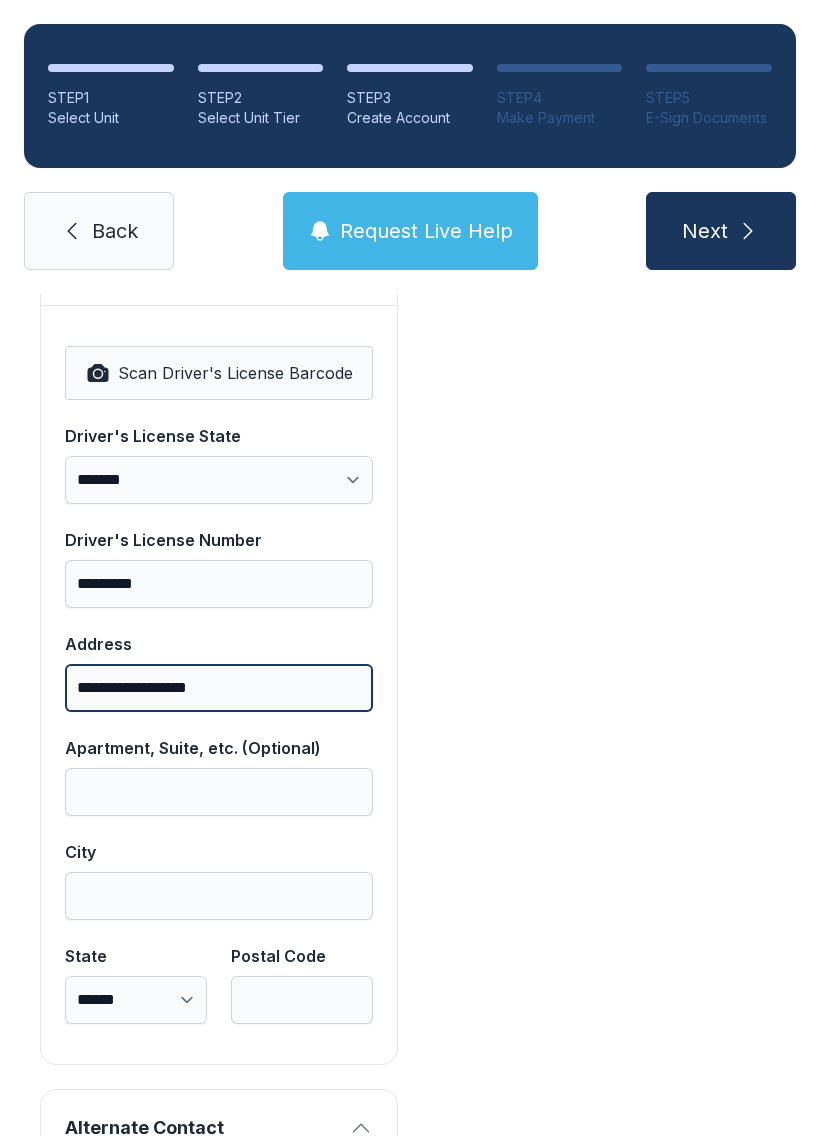 type on "**********" 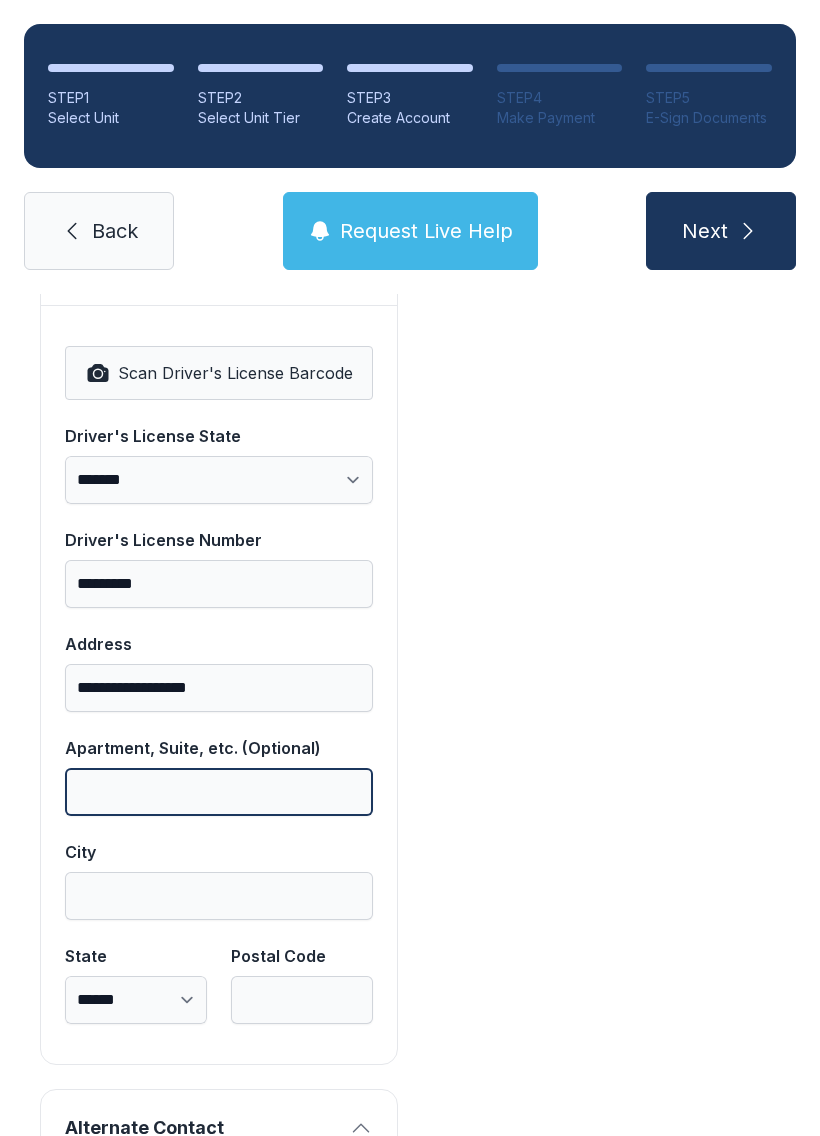 click on "Apartment, Suite, etc. (Optional)" at bounding box center (219, 792) 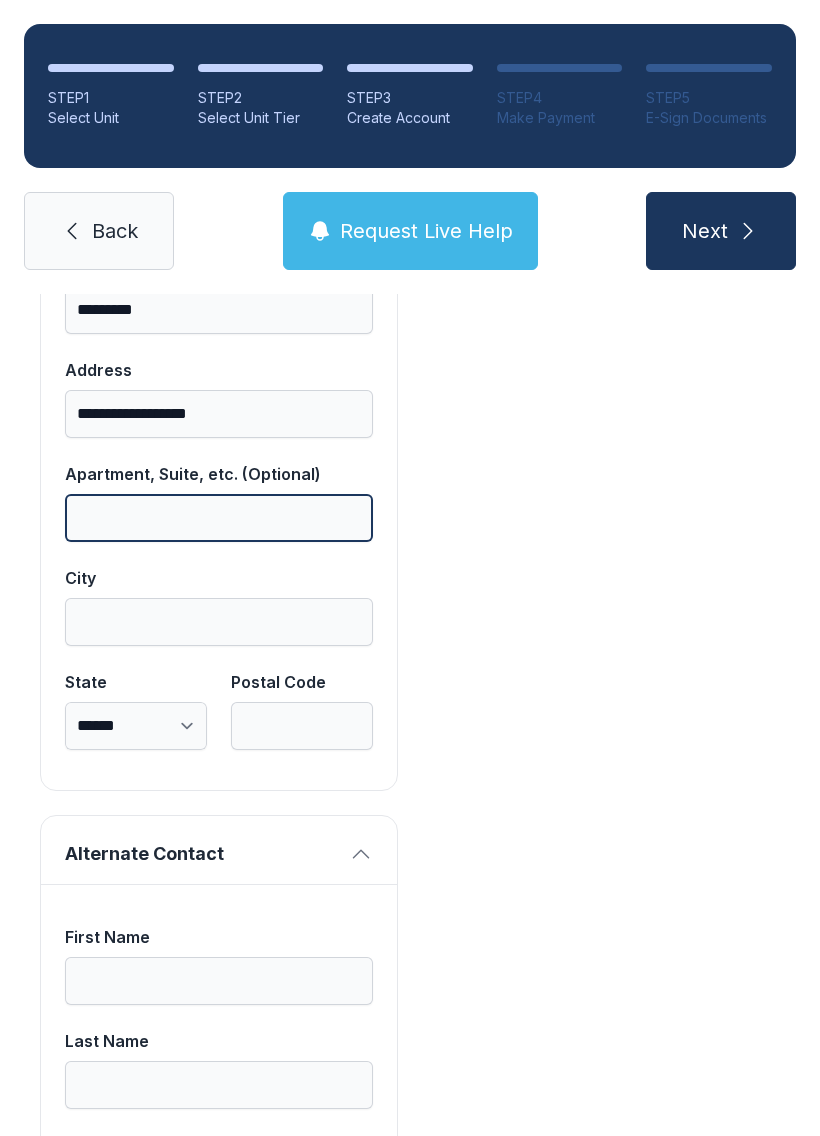scroll, scrollTop: 1604, scrollLeft: 0, axis: vertical 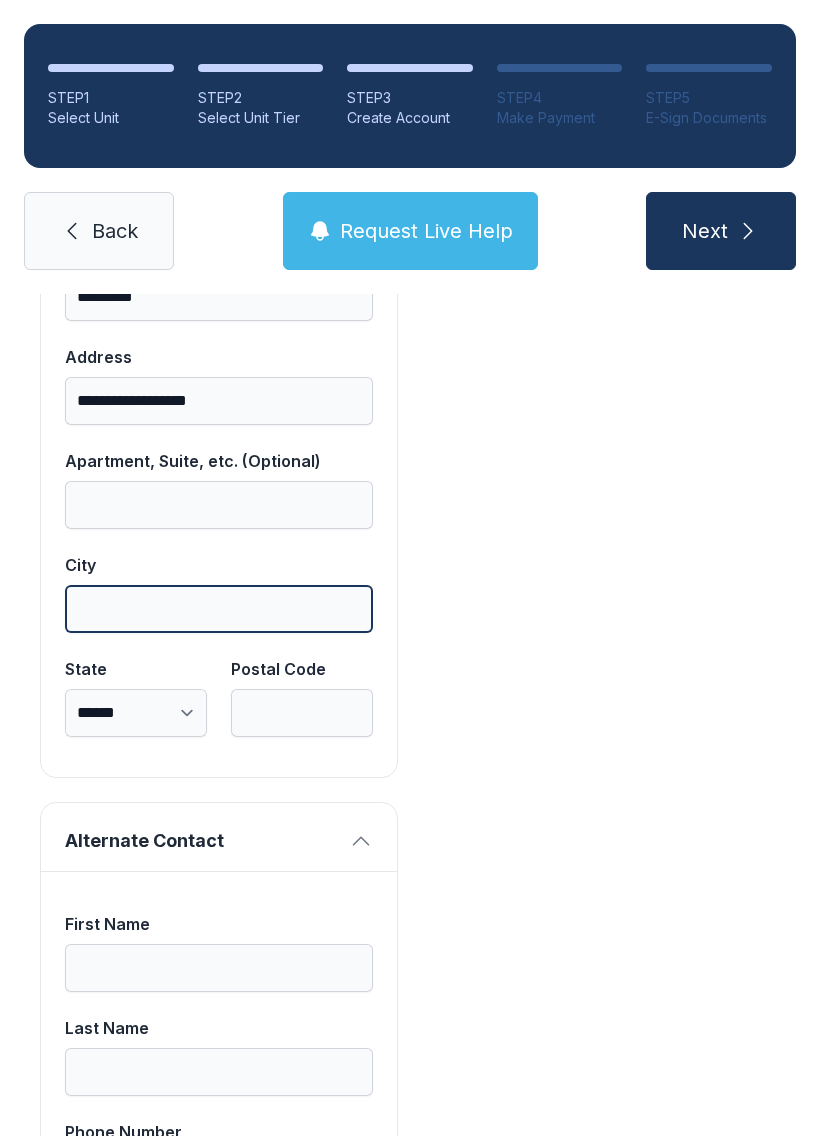 click on "City" at bounding box center (219, 609) 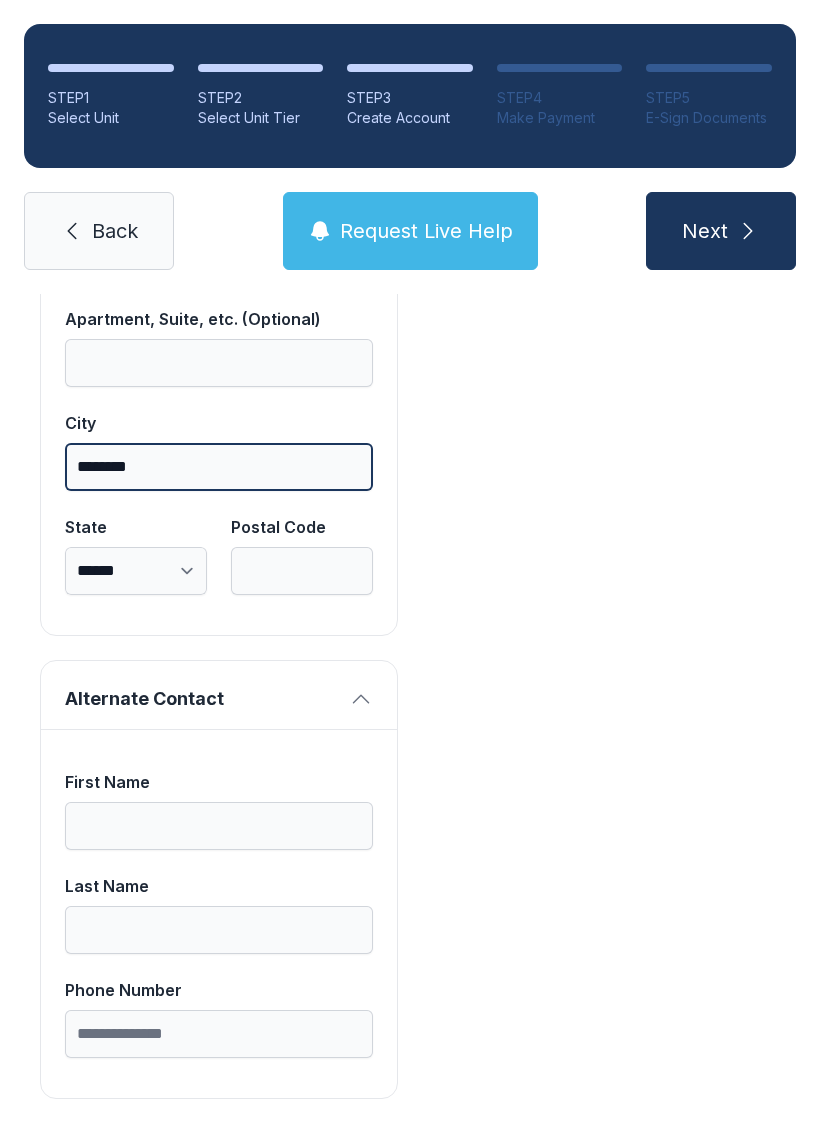 type on "********" 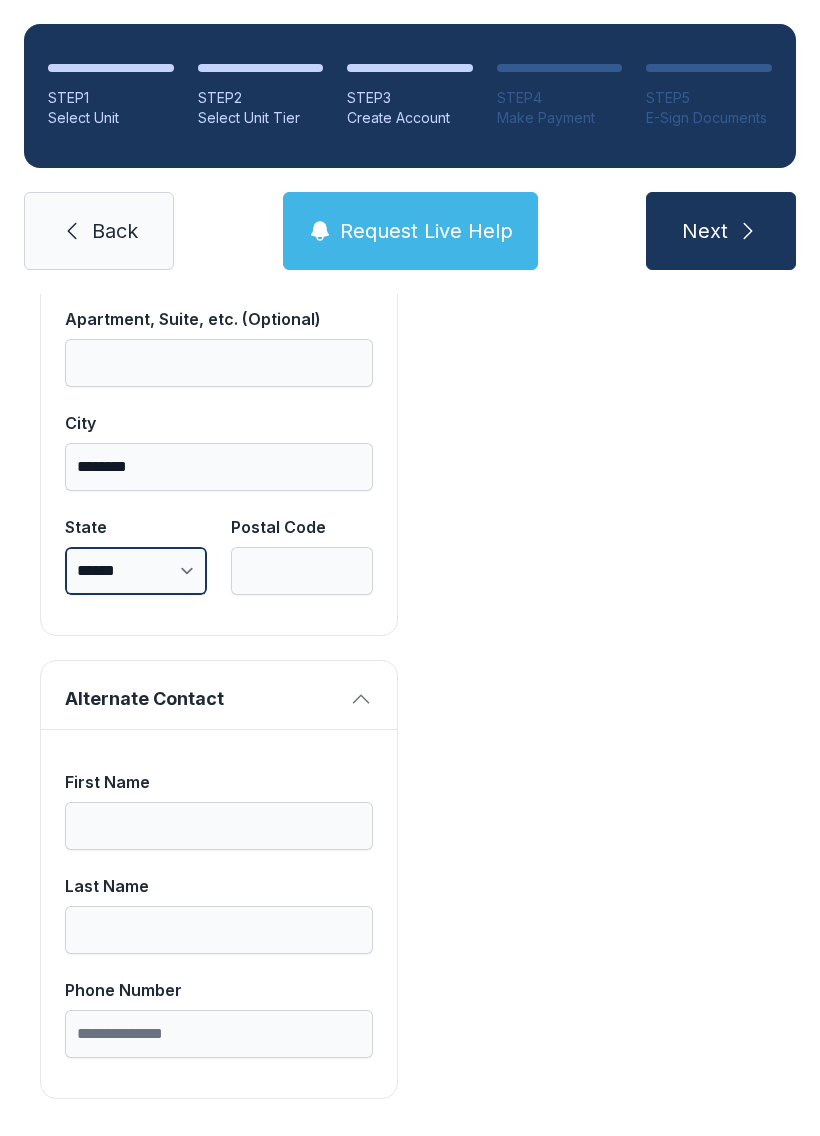 click on "**********" at bounding box center [136, 571] 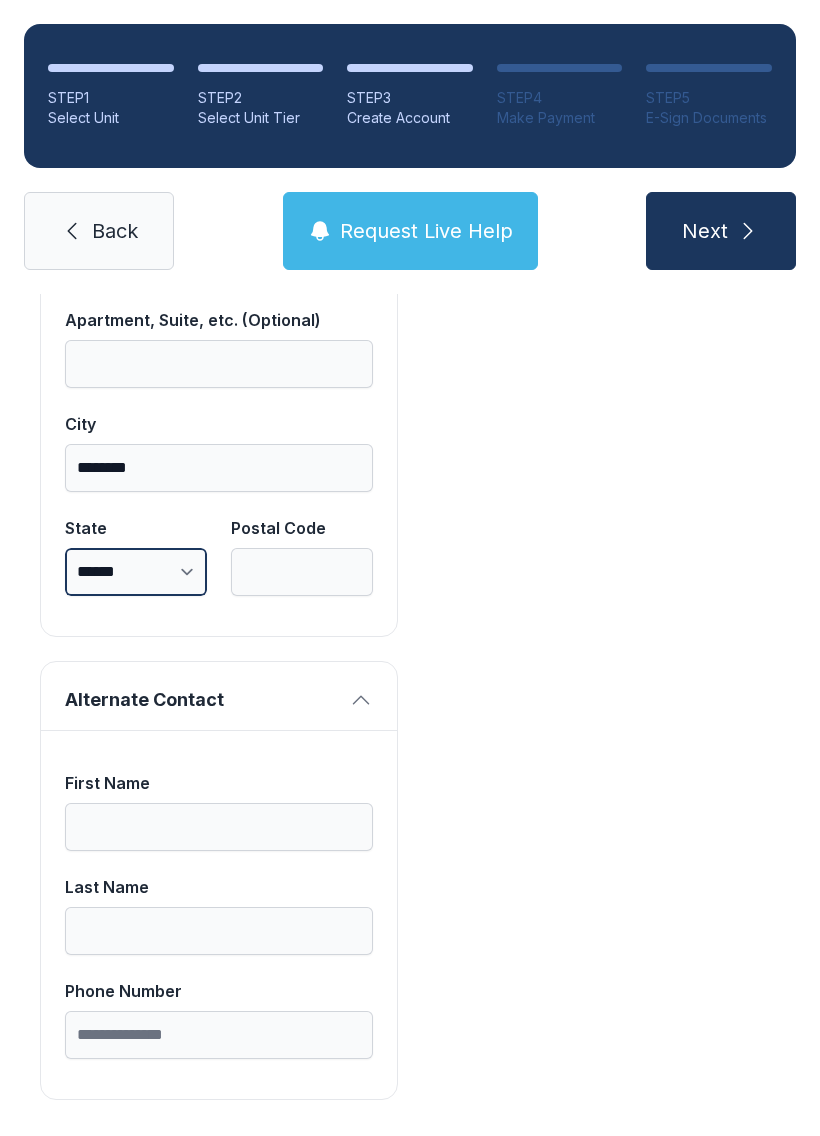 select on "**" 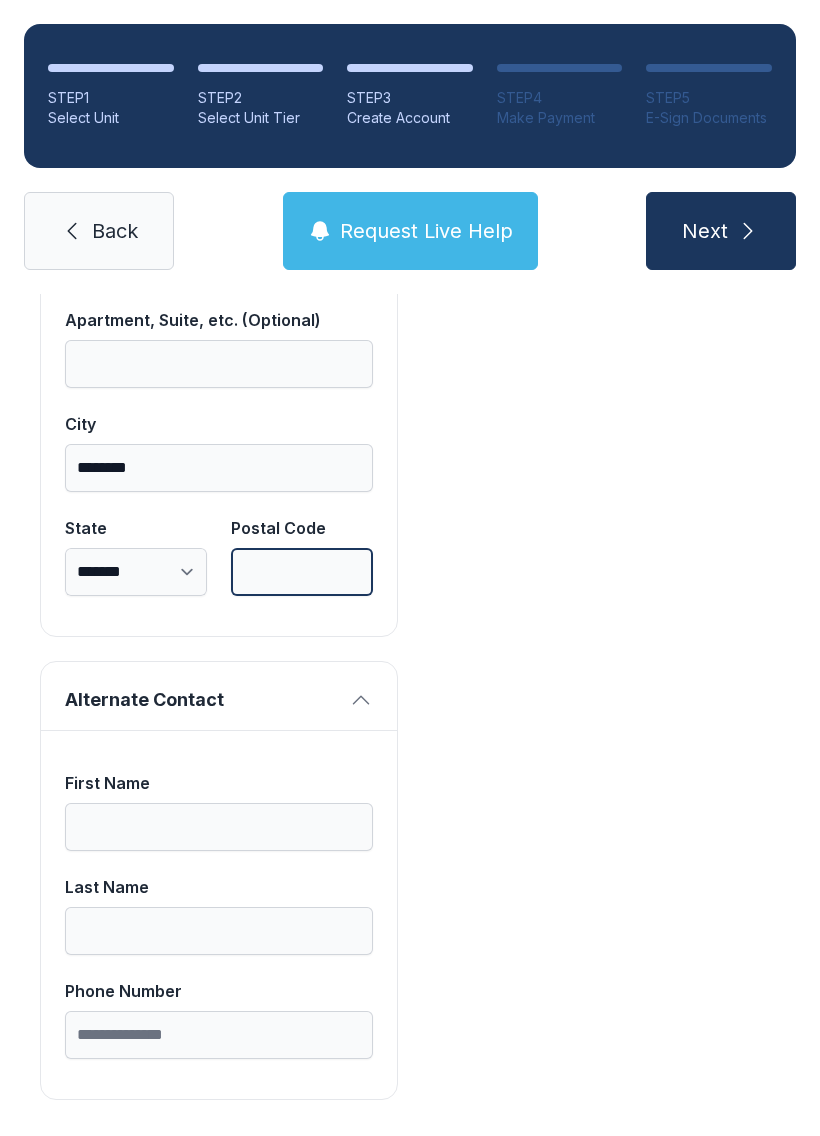 click on "Postal Code" at bounding box center (302, 572) 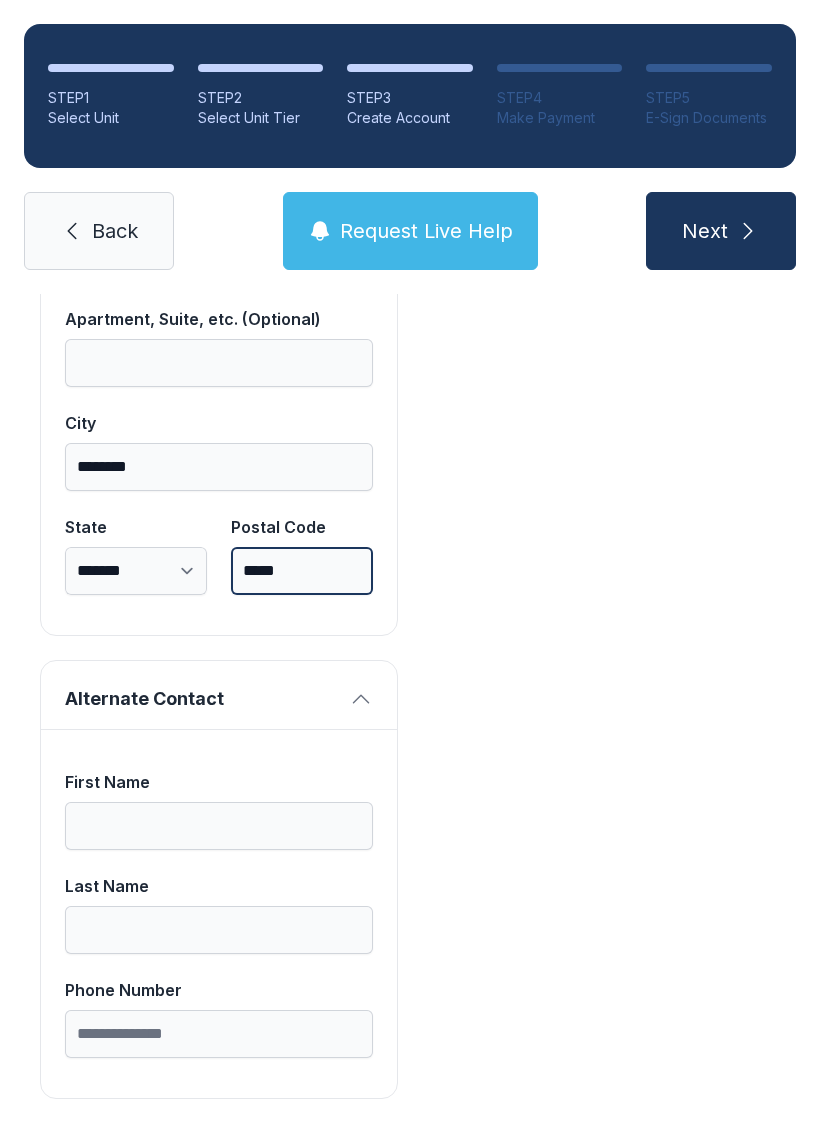scroll, scrollTop: 1745, scrollLeft: 0, axis: vertical 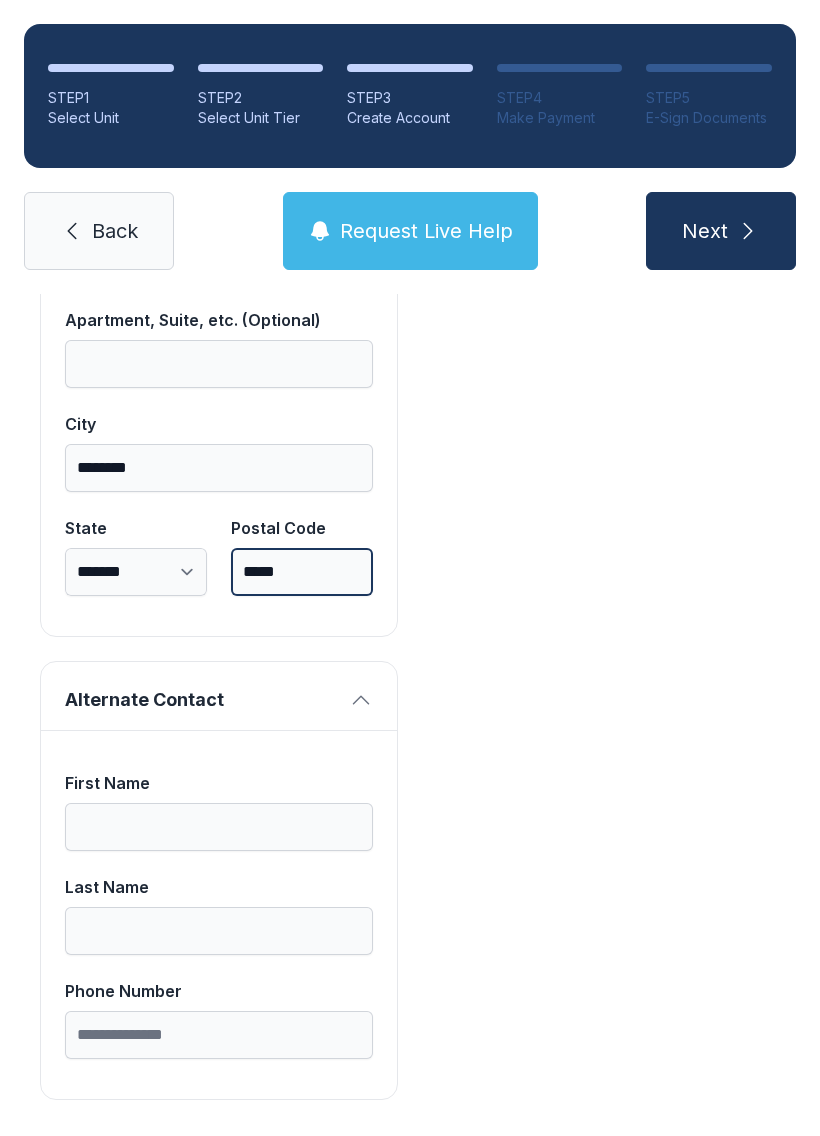 type on "*****" 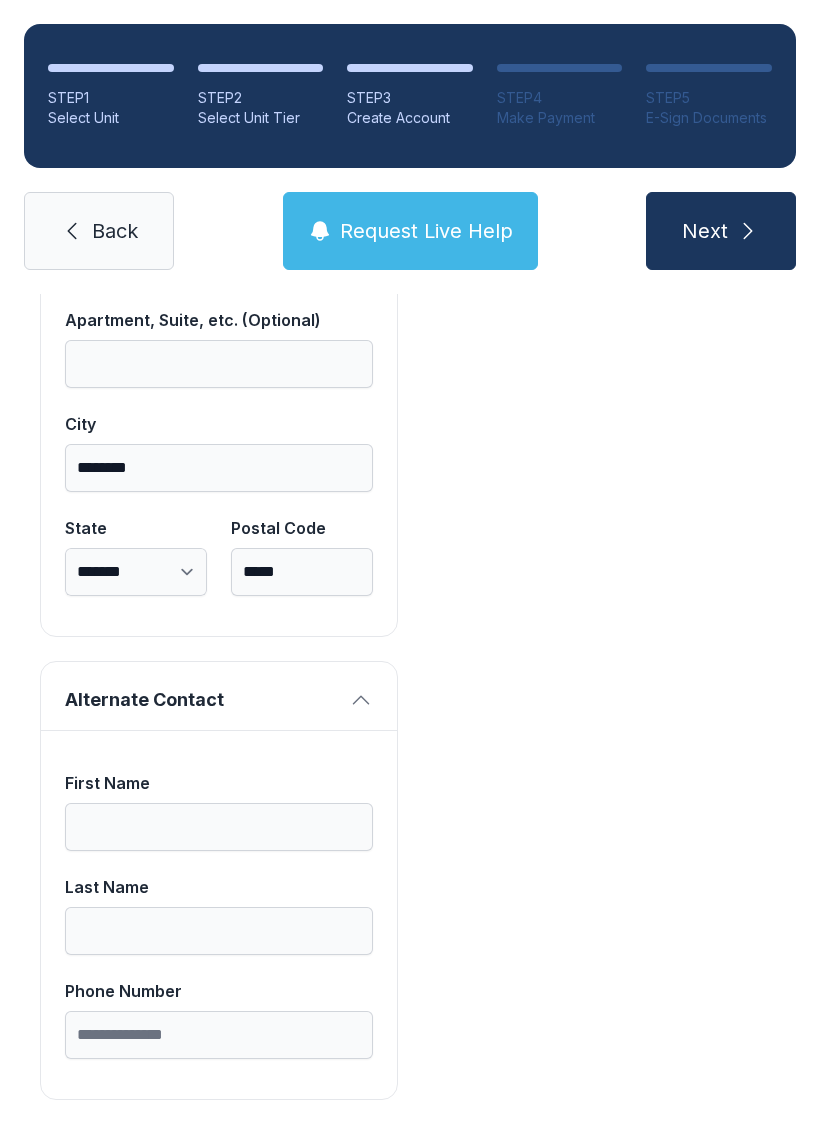 click on "Payment Unit Type 1st Floor Climate Control Monthly Rate $66.00 Unit Size 5 x 10 Monthly Lock Rental Fee $5.80 Monthly Charge $63.87 Administrative Fee $30.00 Insurance Fee $13.55 Total $113.22" at bounding box center [601, -120] 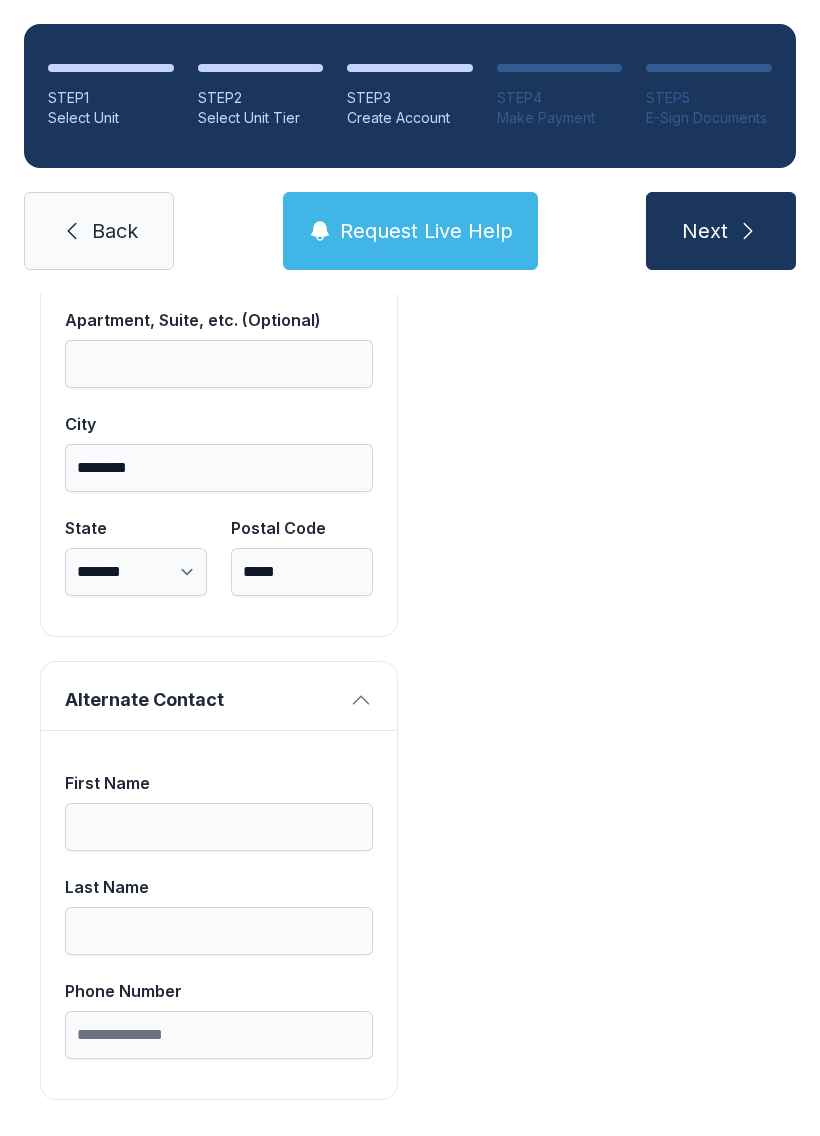 click 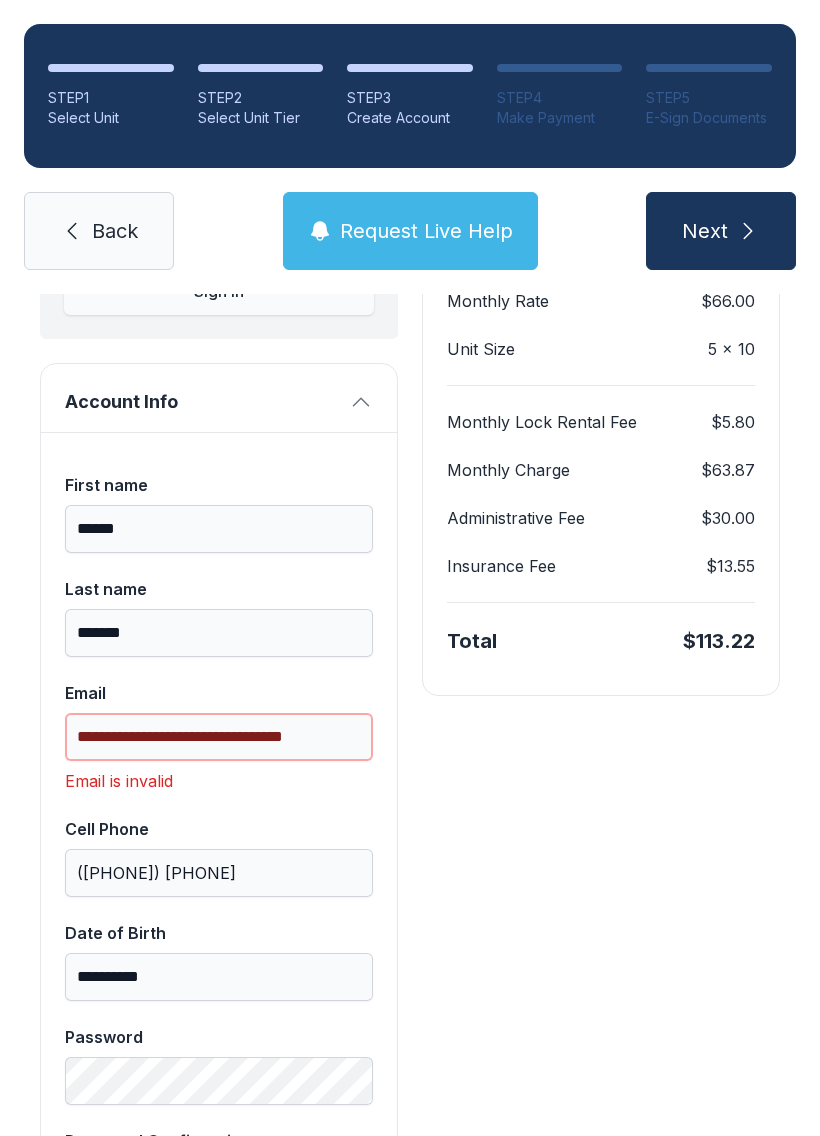 click on "**********" at bounding box center [219, 737] 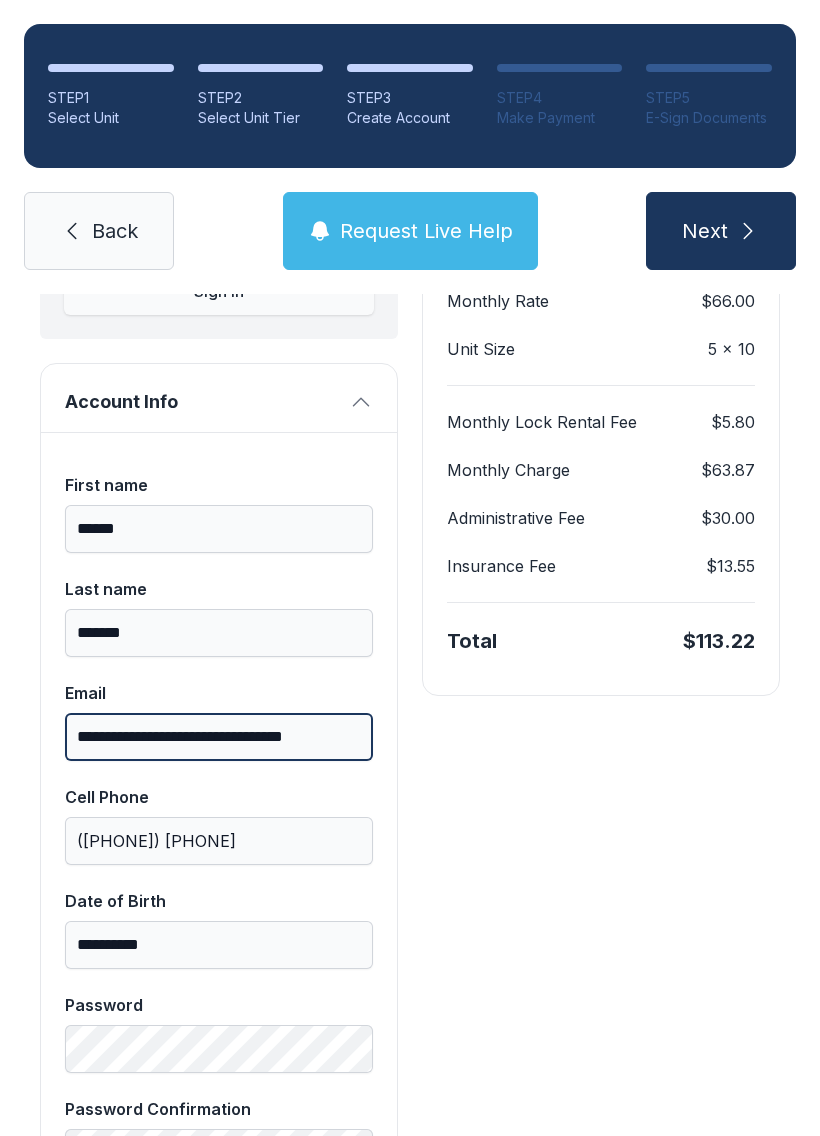 type on "**********" 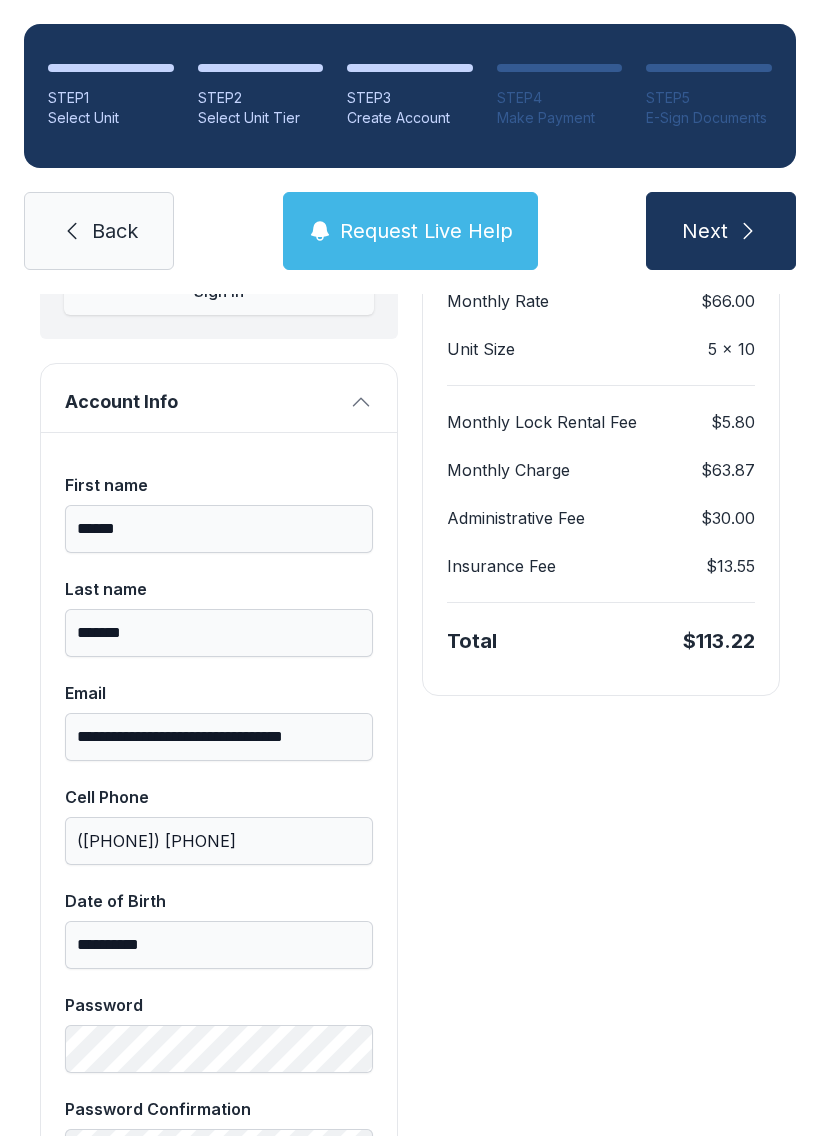 click on "Next" at bounding box center [721, 231] 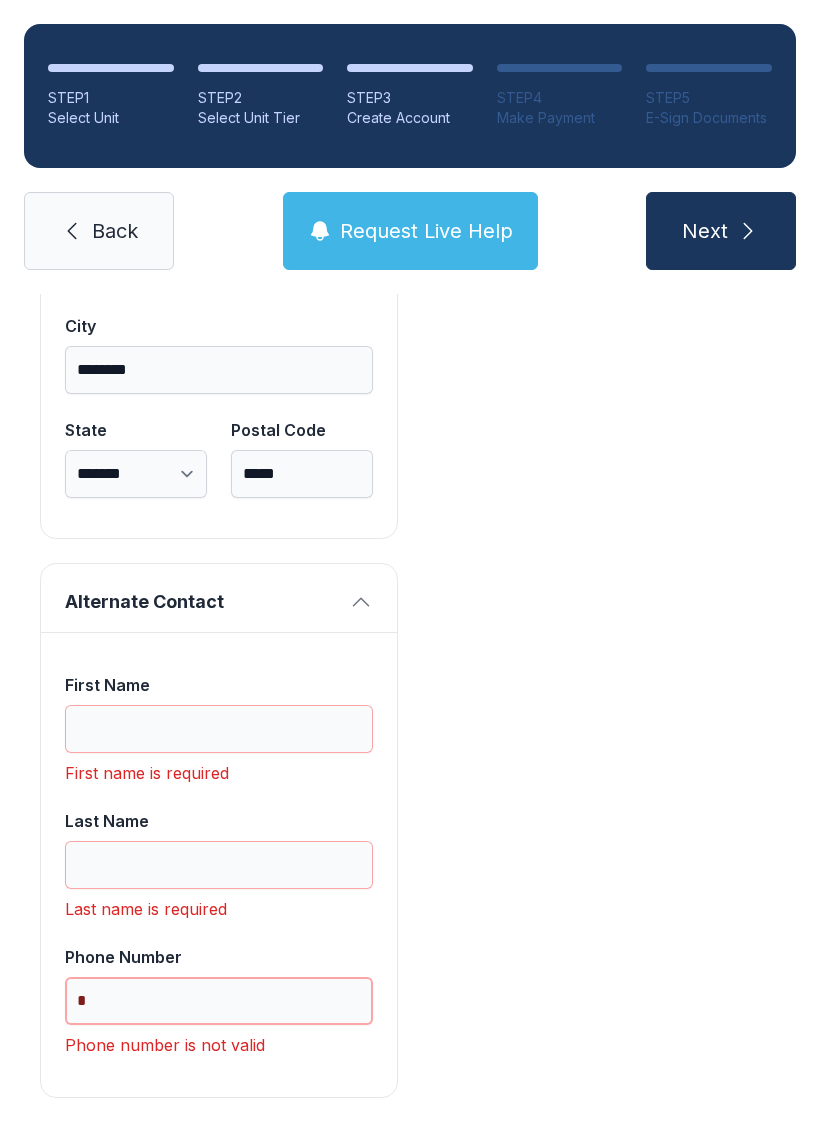 scroll, scrollTop: 1809, scrollLeft: 0, axis: vertical 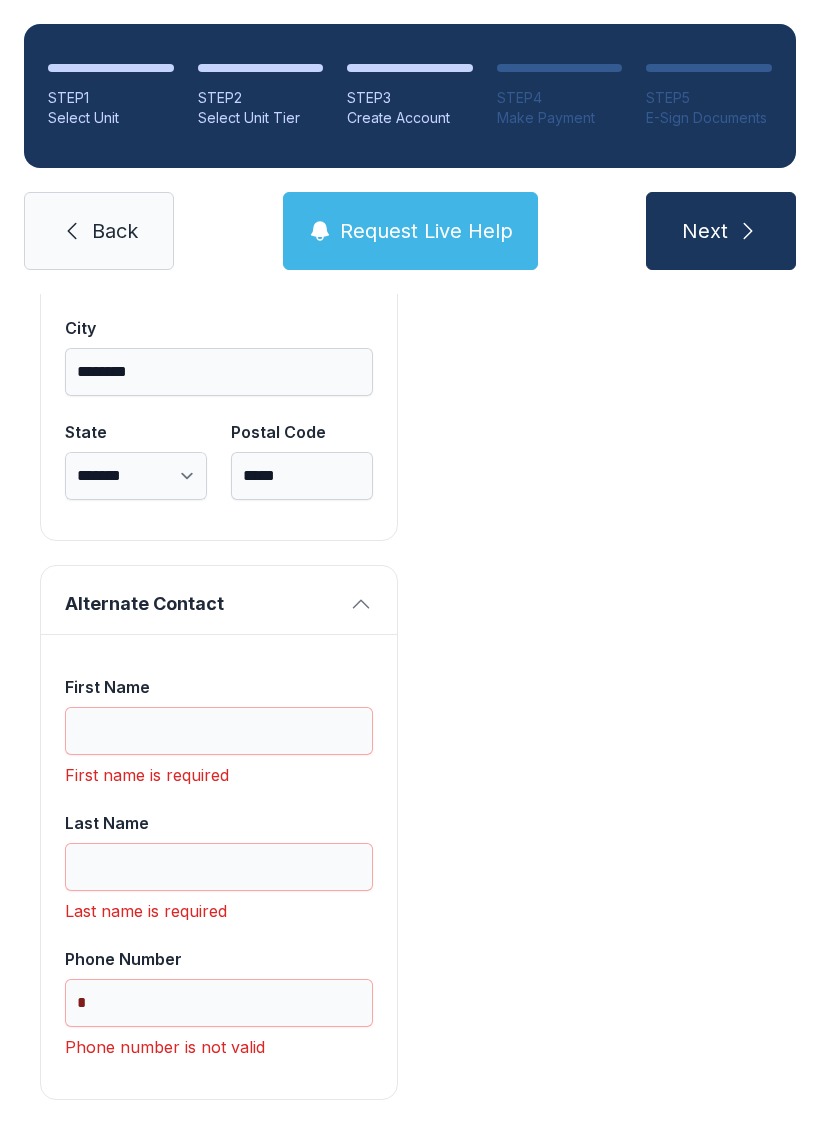 click on "Payment Unit Type 1st Floor Climate Control Monthly Rate $66.00 Unit Size 5 x 10 Monthly Lock Rental Fee $5.80 Monthly Charge $63.87 Administrative Fee $30.00 Insurance Fee $13.55 Total $113.22" at bounding box center (601, -152) 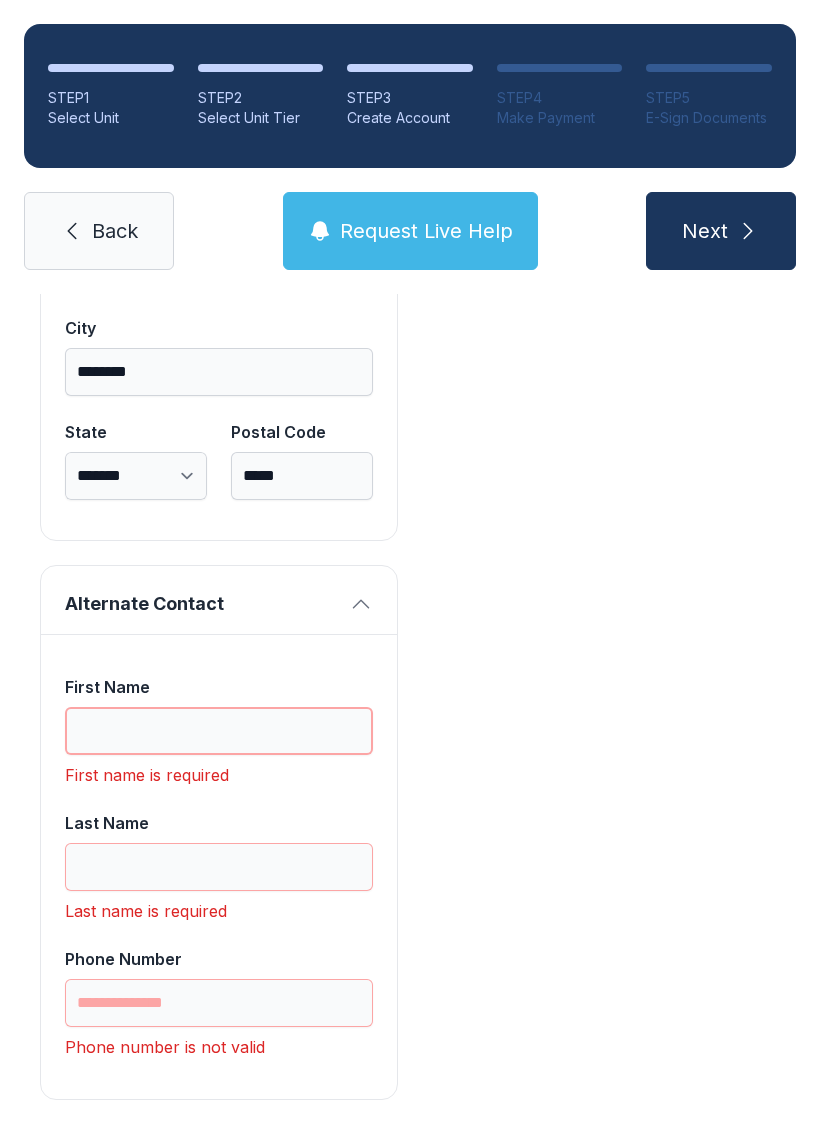 click on "First Name" at bounding box center [219, 731] 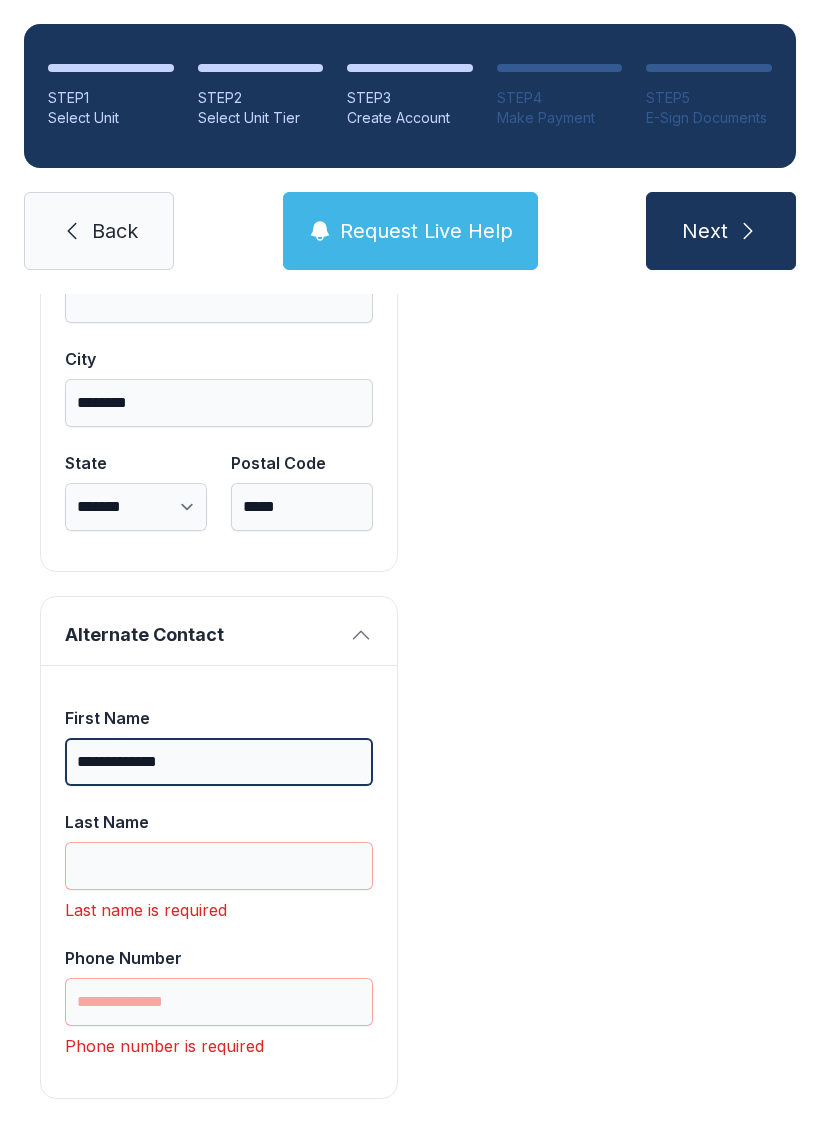 scroll, scrollTop: 1777, scrollLeft: 0, axis: vertical 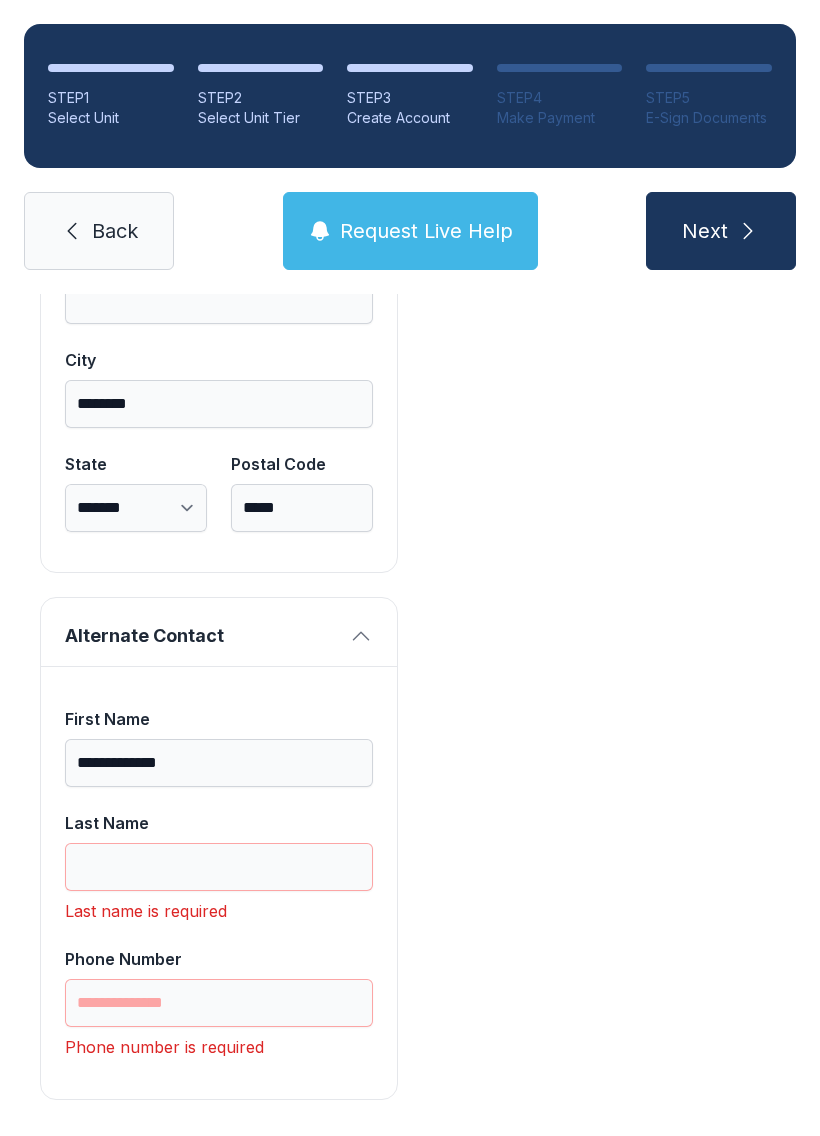 click on "Payment Unit Type 1st Floor Climate Control Monthly Rate $66.00 Unit Size 5 x 10 Monthly Lock Rental Fee $5.80 Monthly Charge $63.87 Administrative Fee $30.00 Insurance Fee $13.55 Total $113.22" at bounding box center [601, -136] 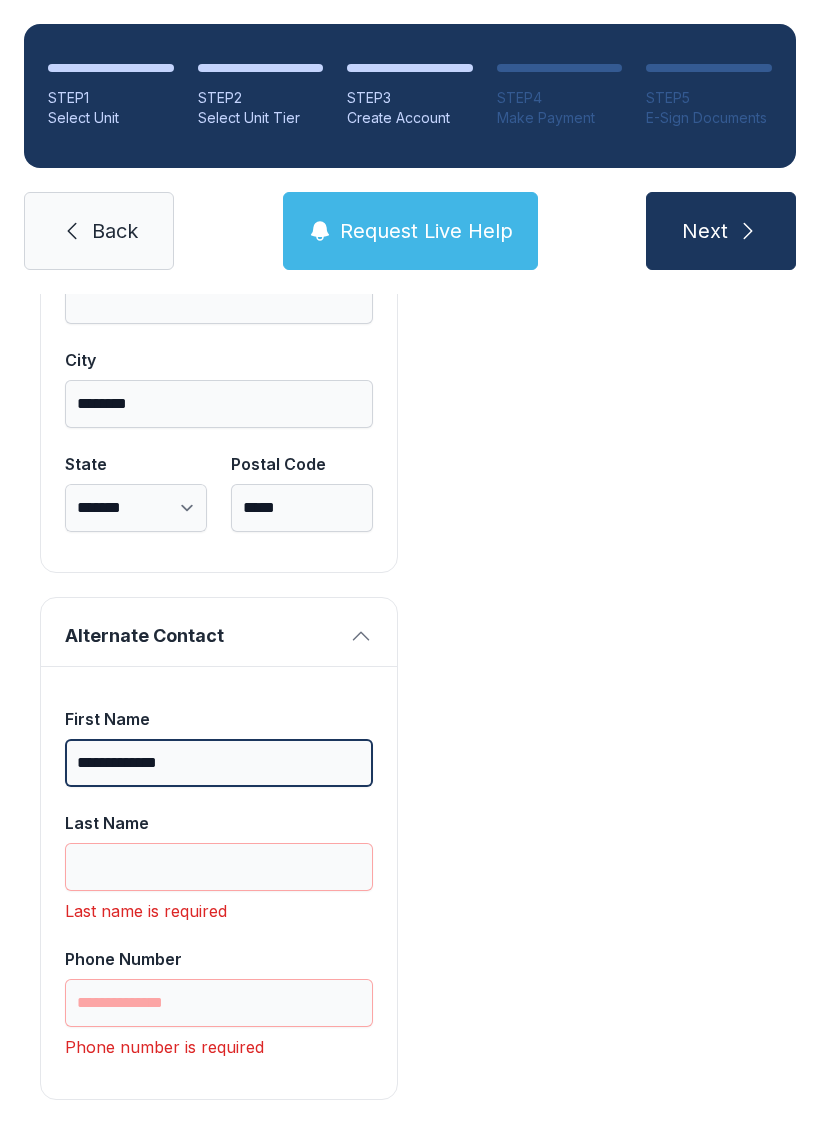 click on "**********" at bounding box center (219, 763) 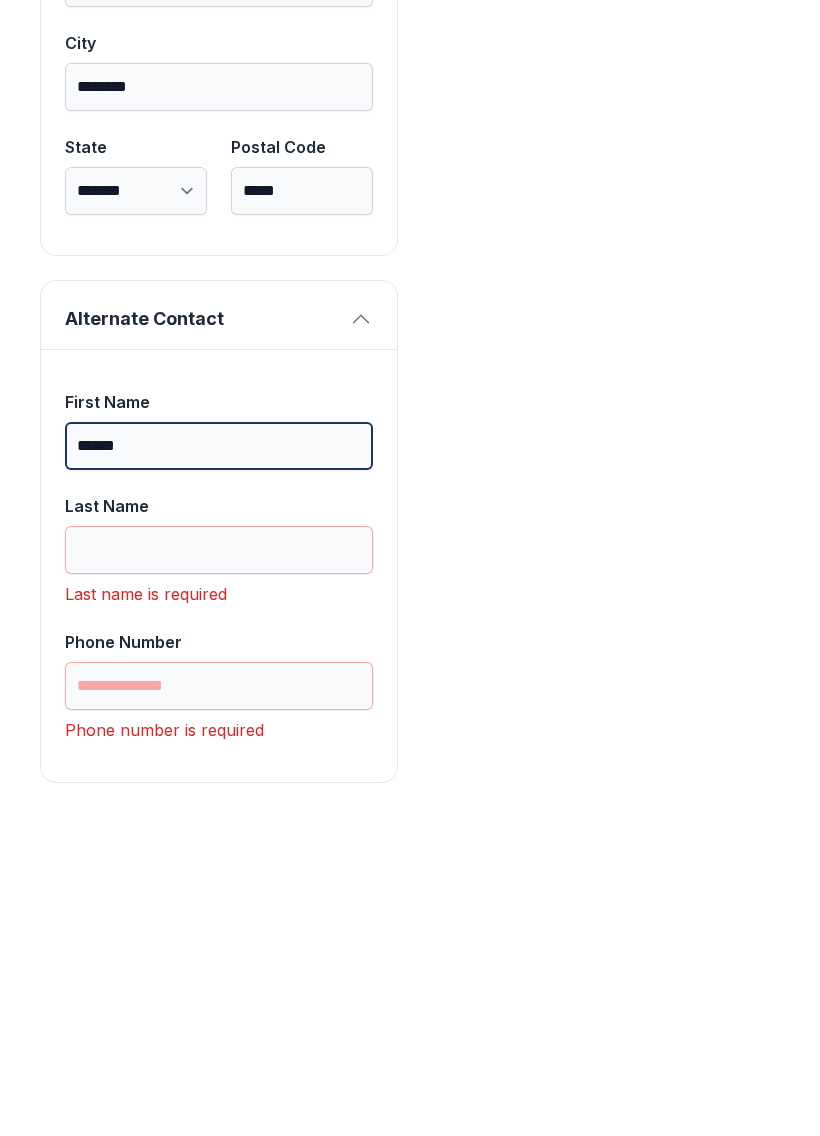 type on "******" 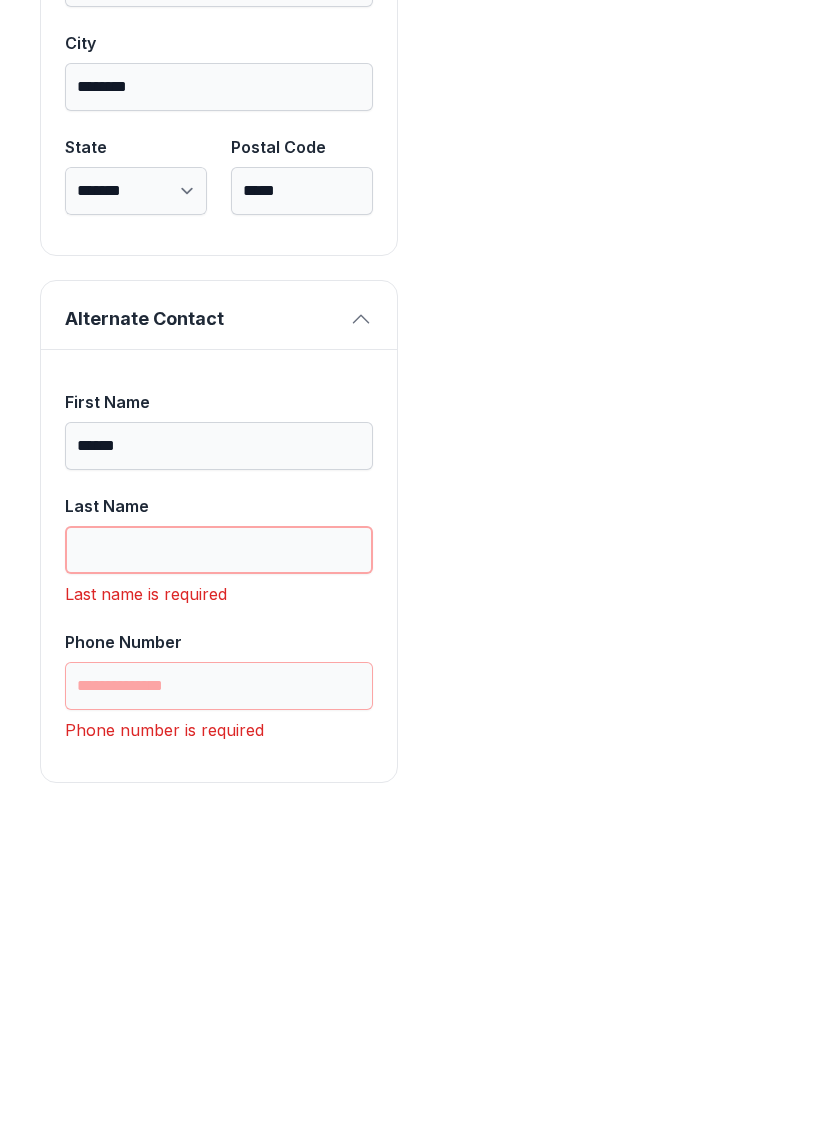 click on "Last Name" at bounding box center [219, 867] 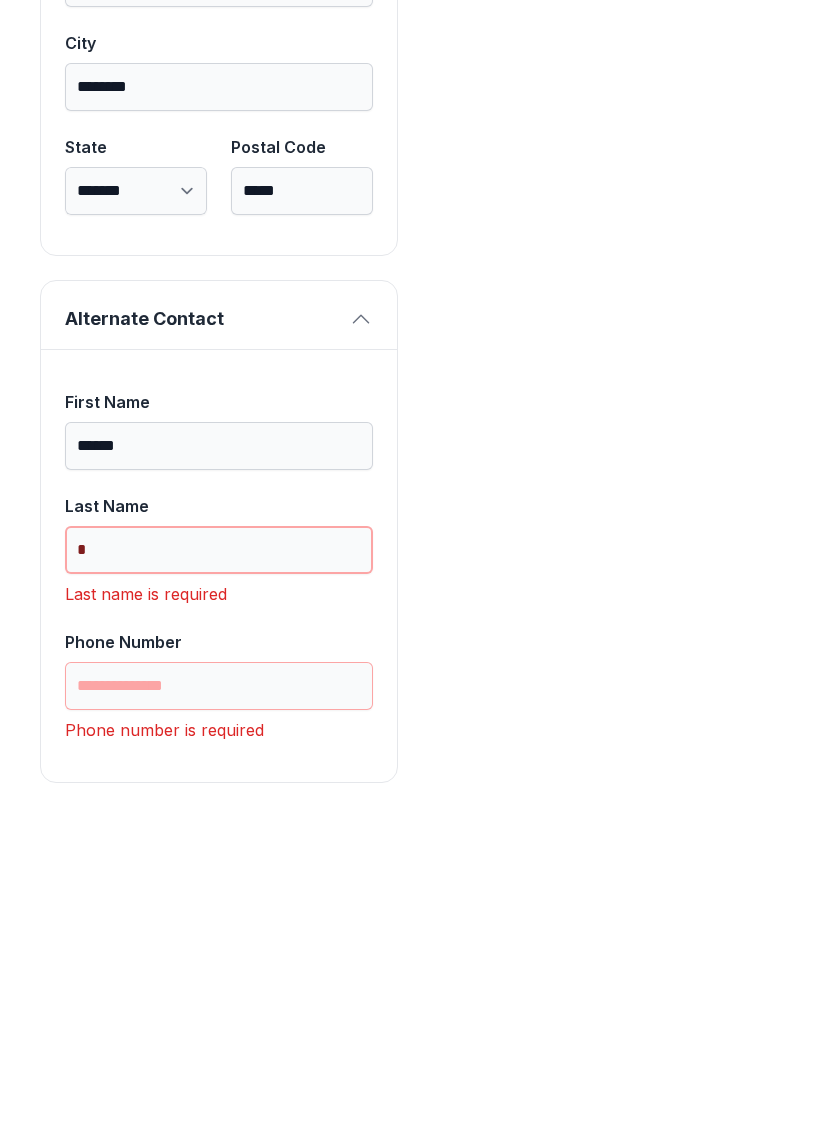 scroll, scrollTop: 1745, scrollLeft: 0, axis: vertical 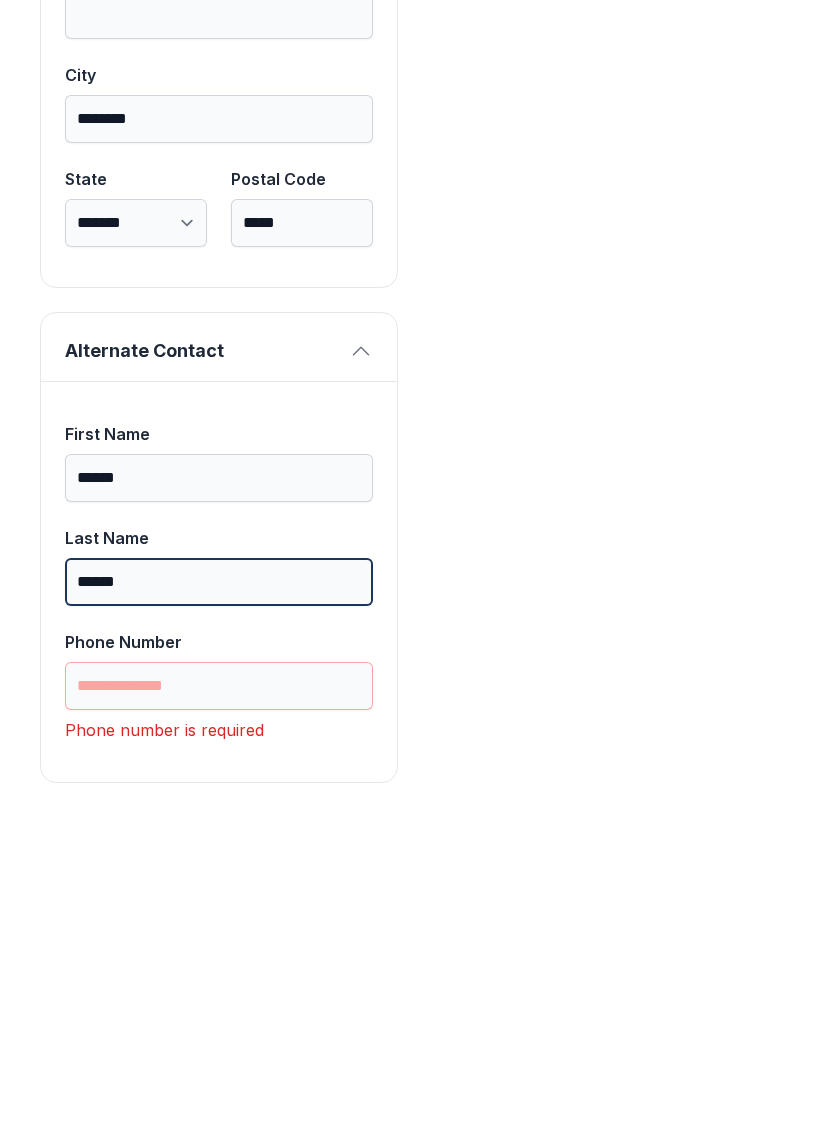 type on "******" 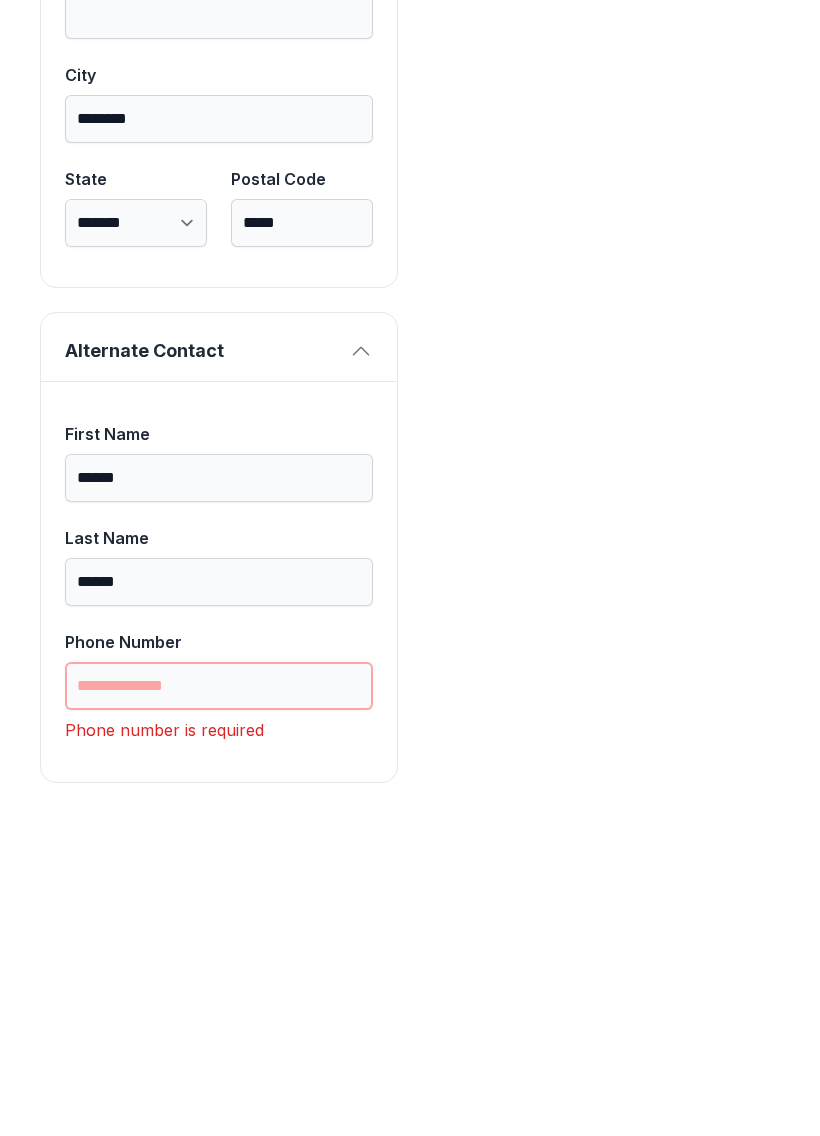 click on "Phone Number" at bounding box center [219, 1003] 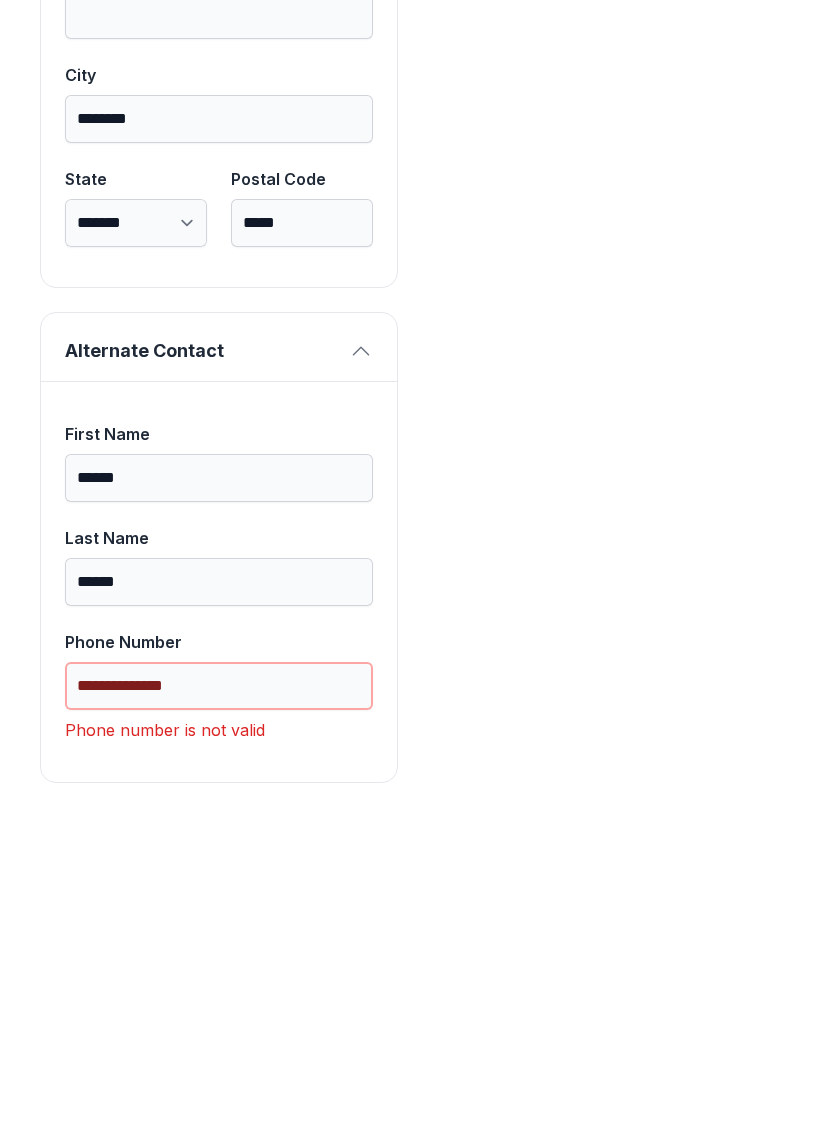 scroll, scrollTop: 1713, scrollLeft: 0, axis: vertical 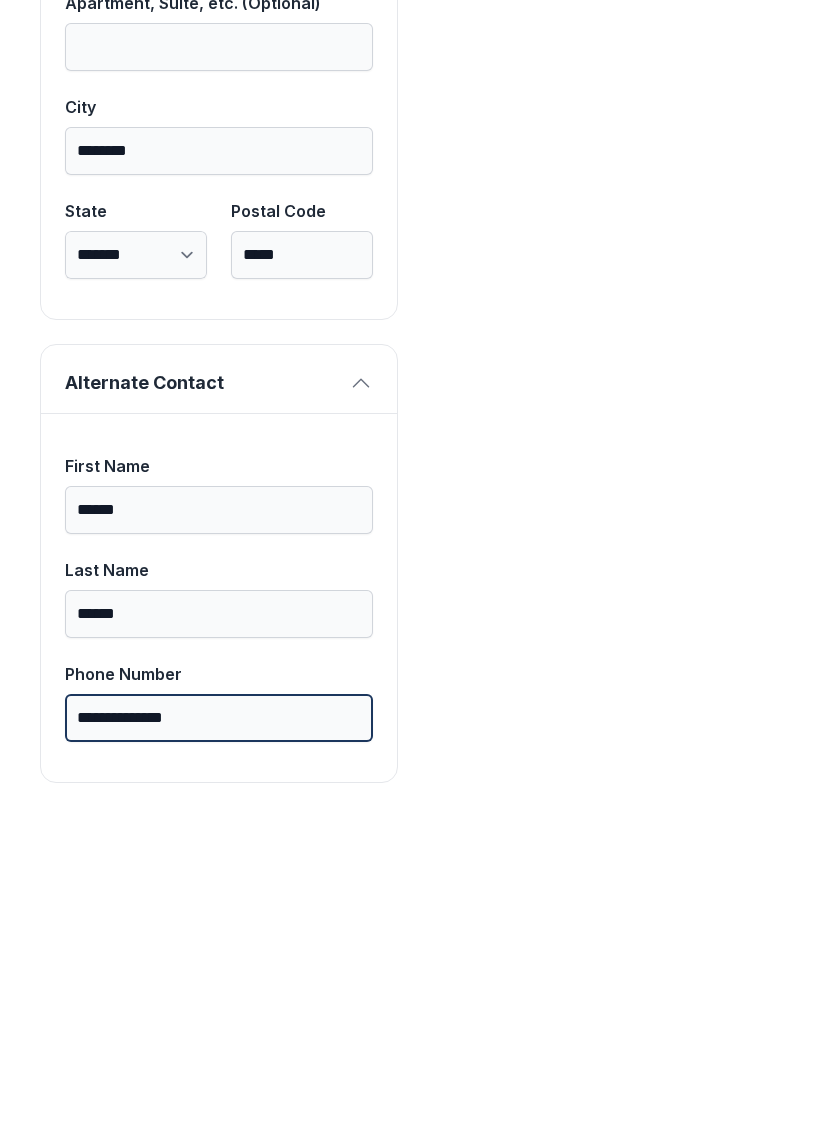 type on "**********" 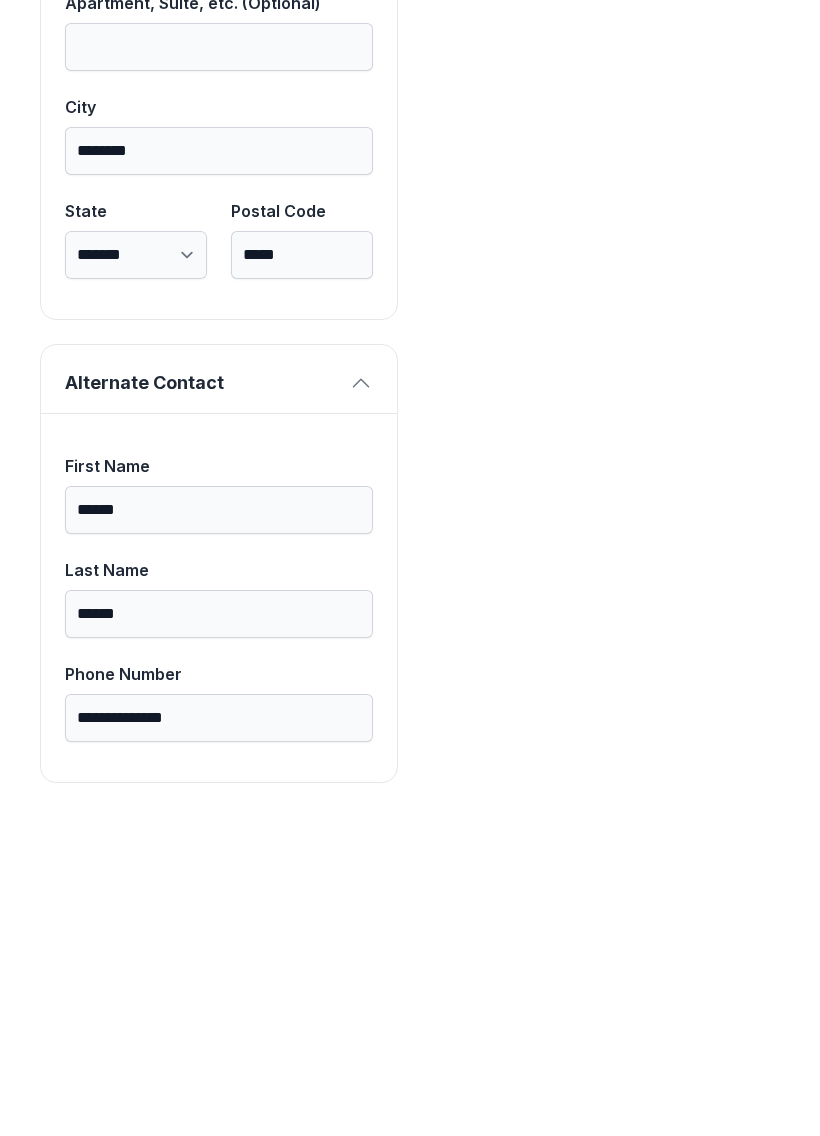 click on "Payment Unit Type 1st Floor Climate Control Monthly Rate $66.00 Unit Size 5 x 10 Monthly Lock Rental Fee $5.80 Monthly Charge $63.87 Administrative Fee $30.00 Insurance Fee $13.55 Total $113.22" at bounding box center (601, -104) 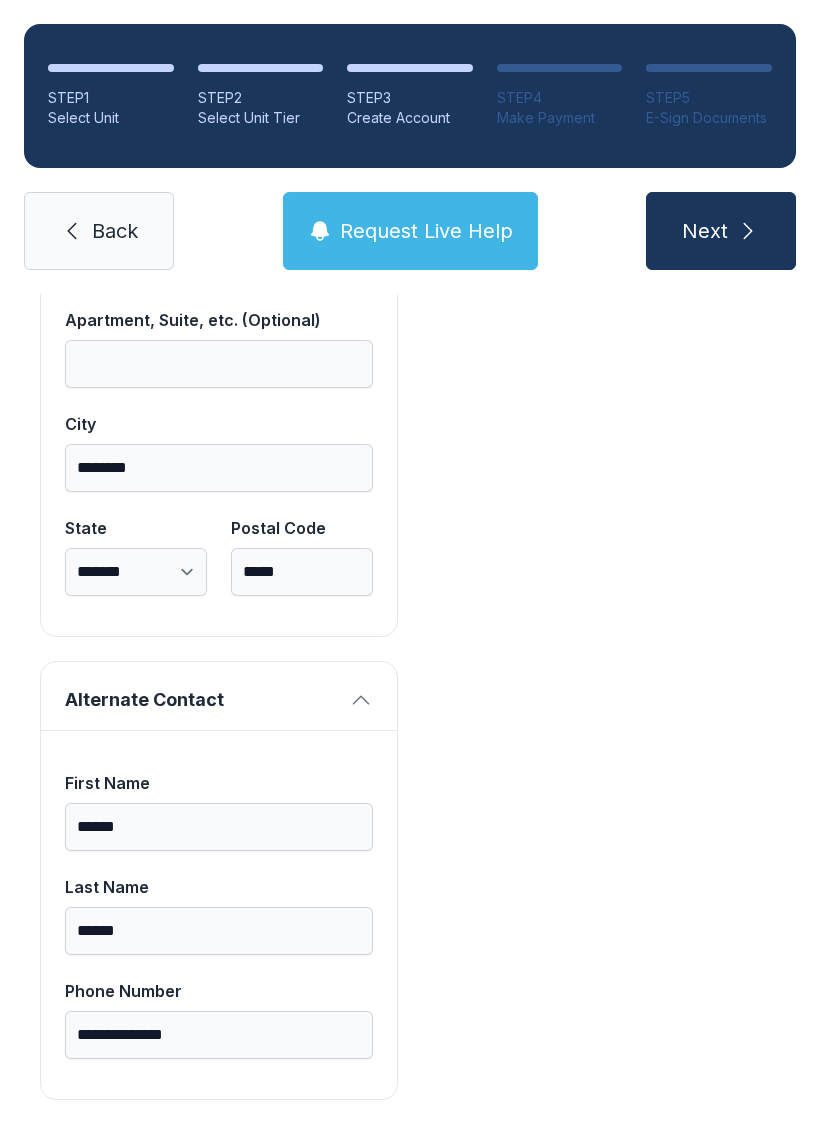 click on "Next" at bounding box center [721, 231] 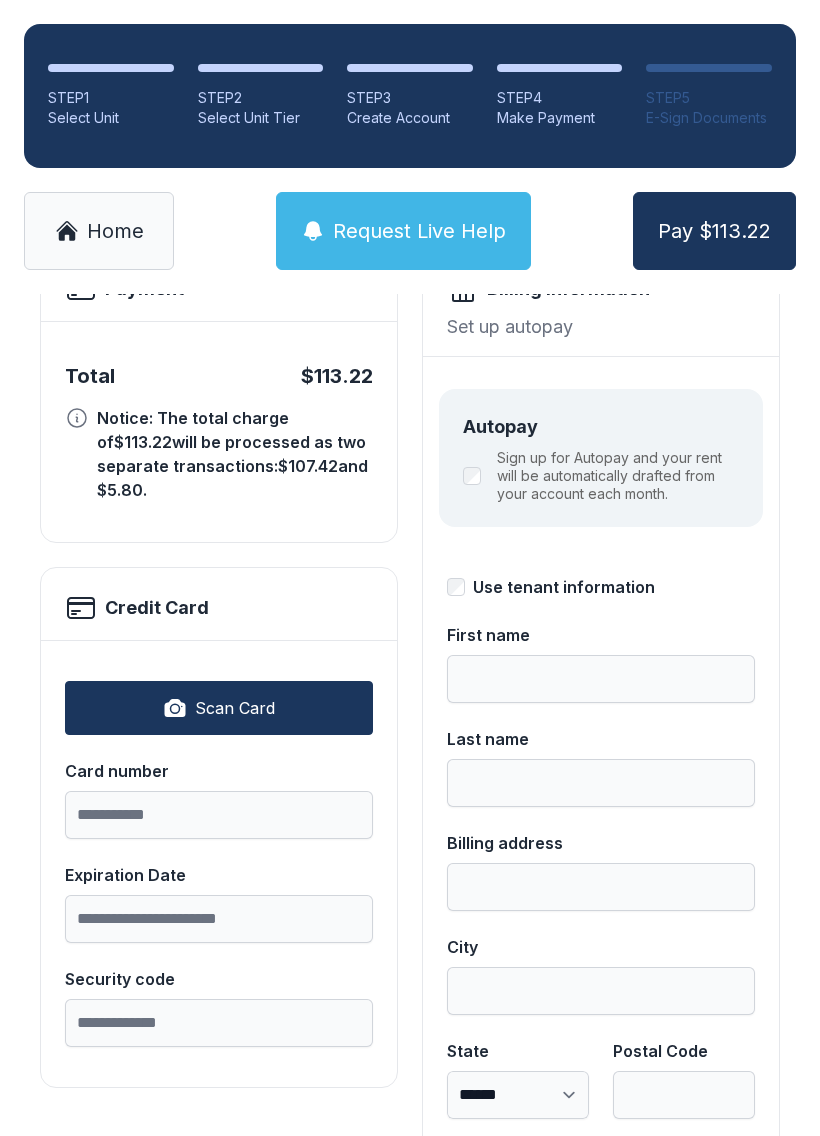 scroll, scrollTop: 186, scrollLeft: 0, axis: vertical 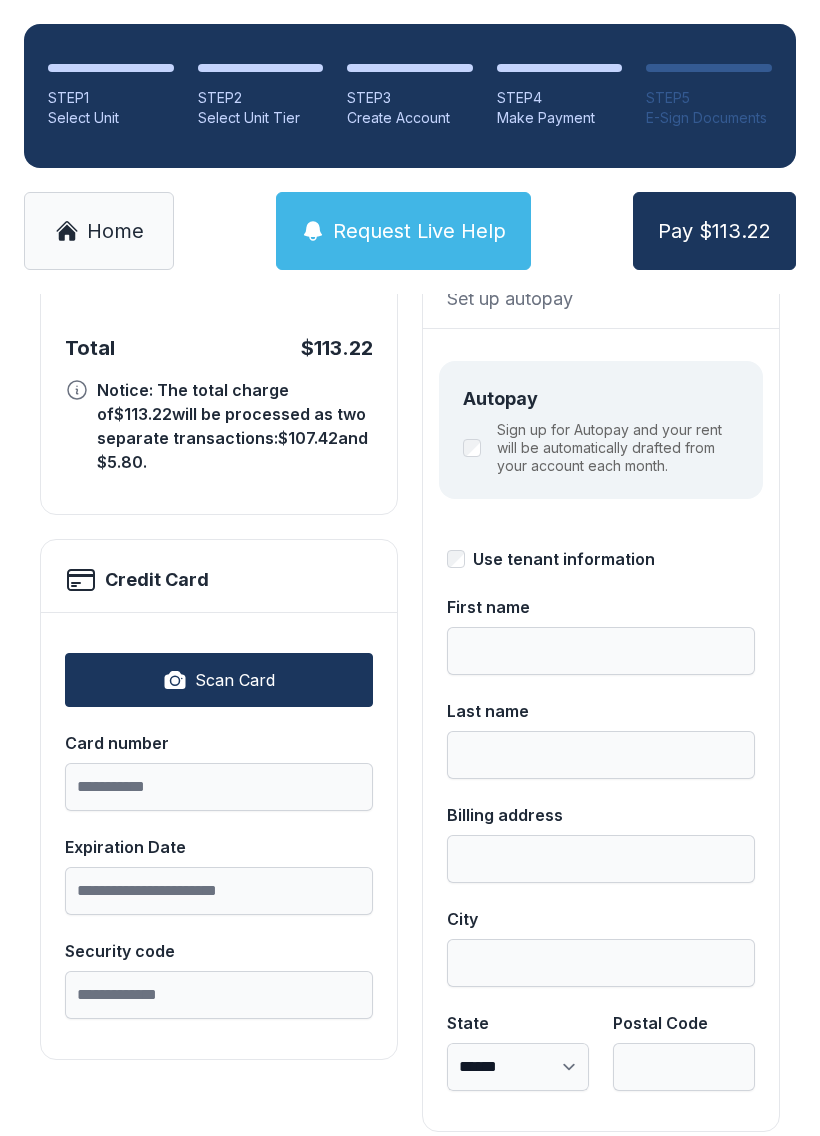click on "STEP  3" at bounding box center (410, 98) 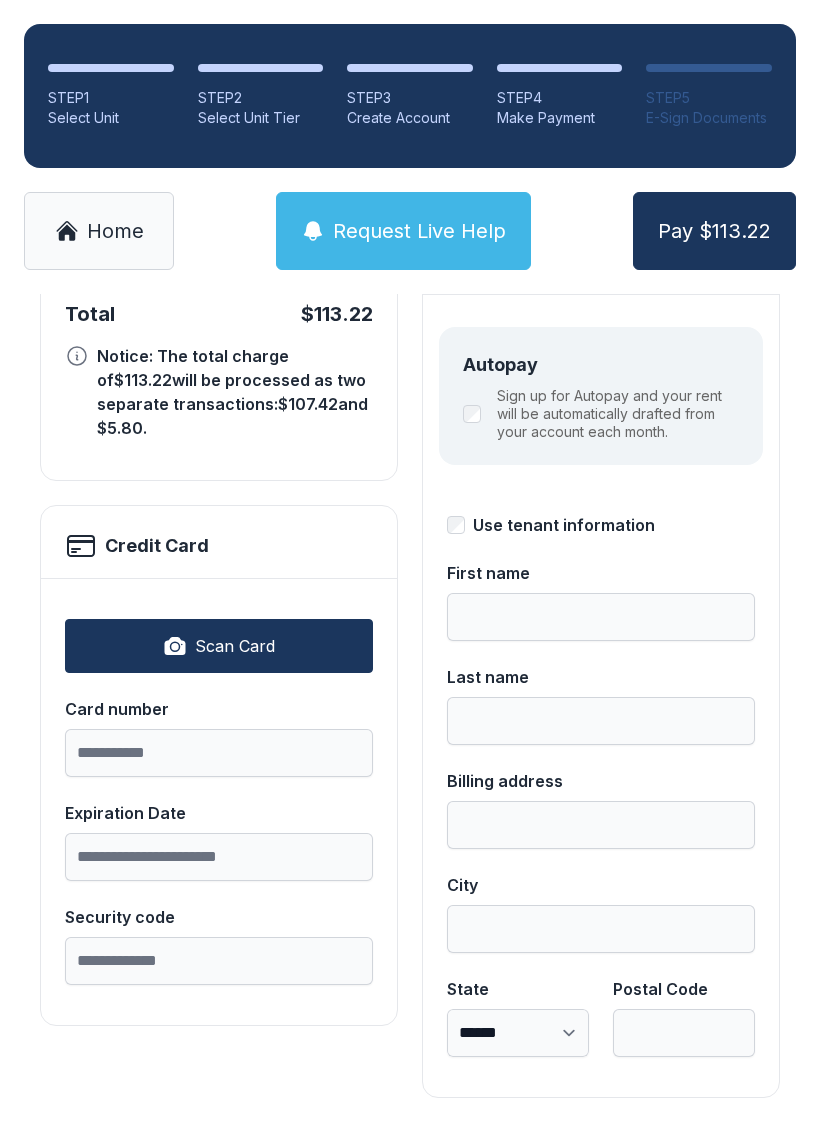 scroll, scrollTop: 218, scrollLeft: 0, axis: vertical 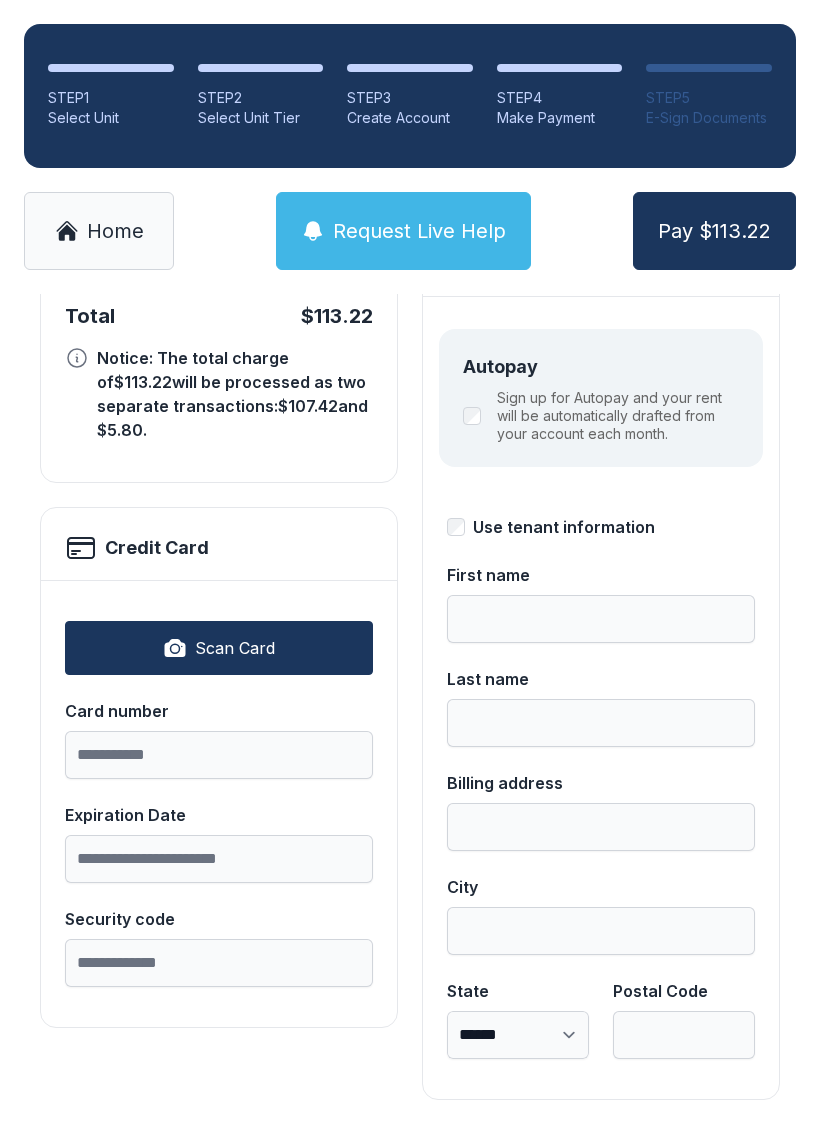 click on "Scan Card" at bounding box center [219, 648] 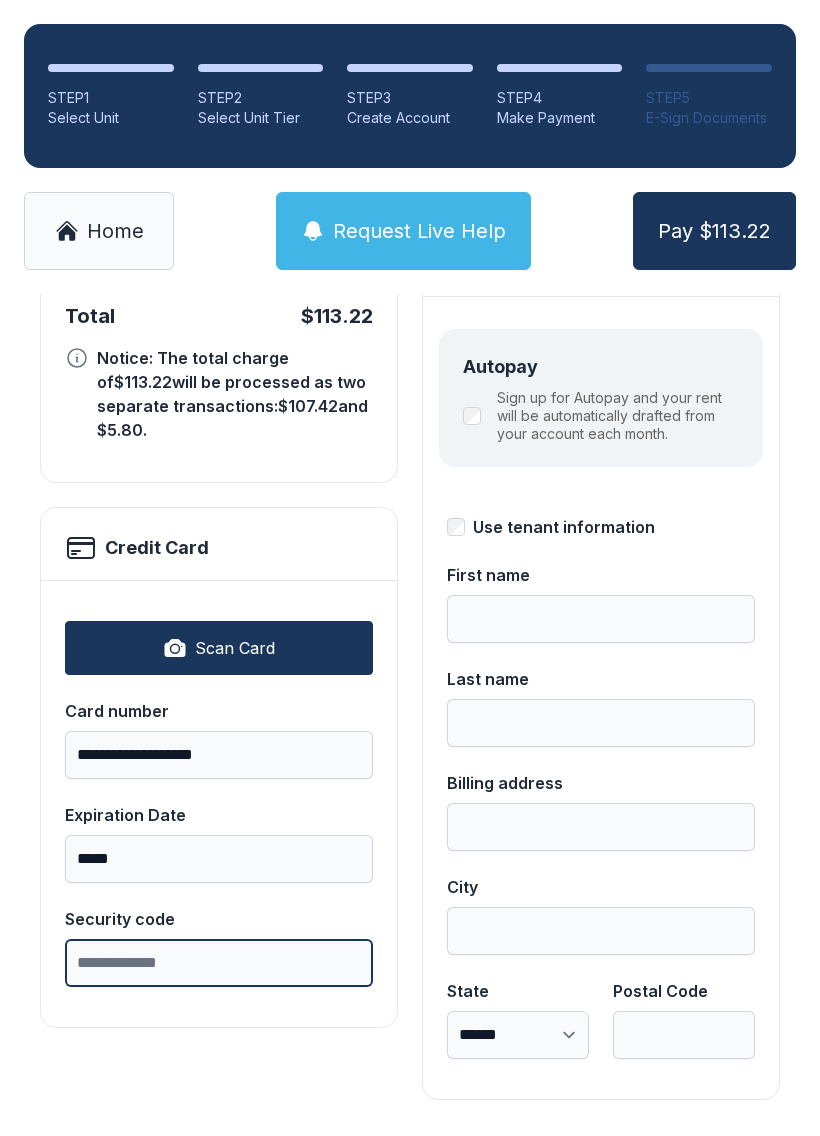 click on "Security code" at bounding box center (219, 963) 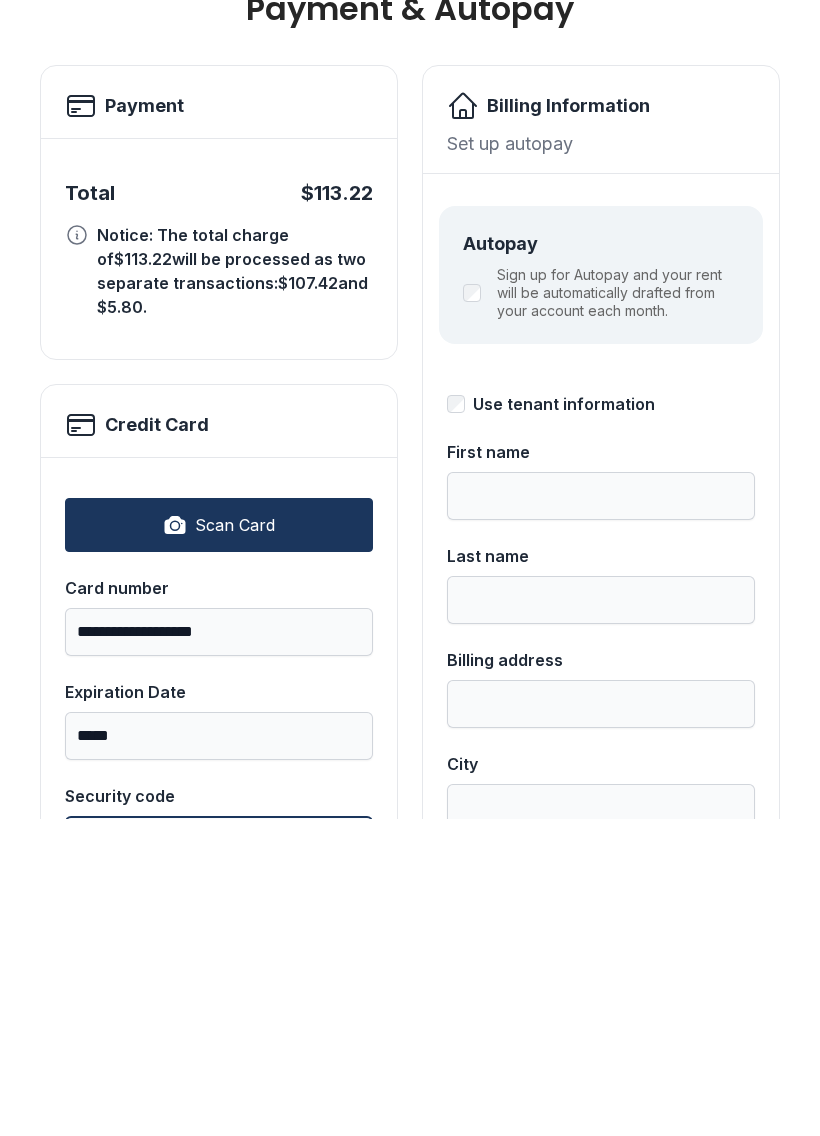 scroll, scrollTop: 22, scrollLeft: 0, axis: vertical 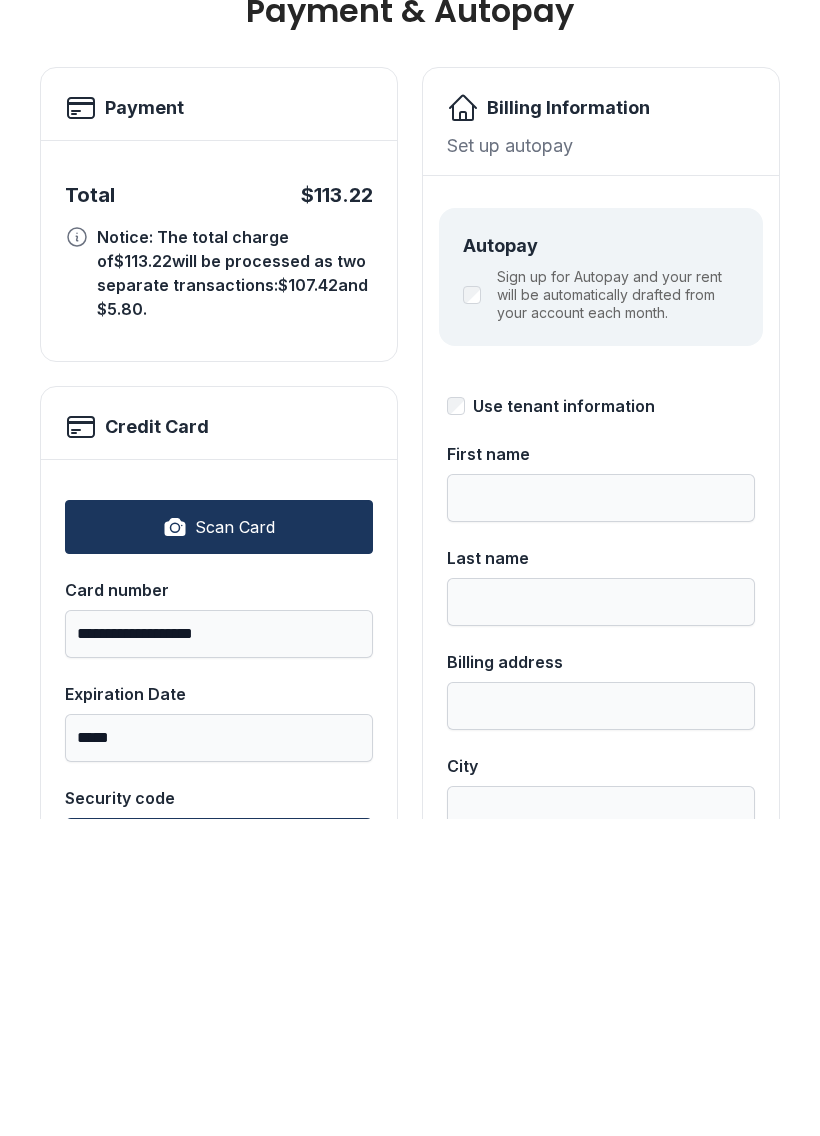 type on "***" 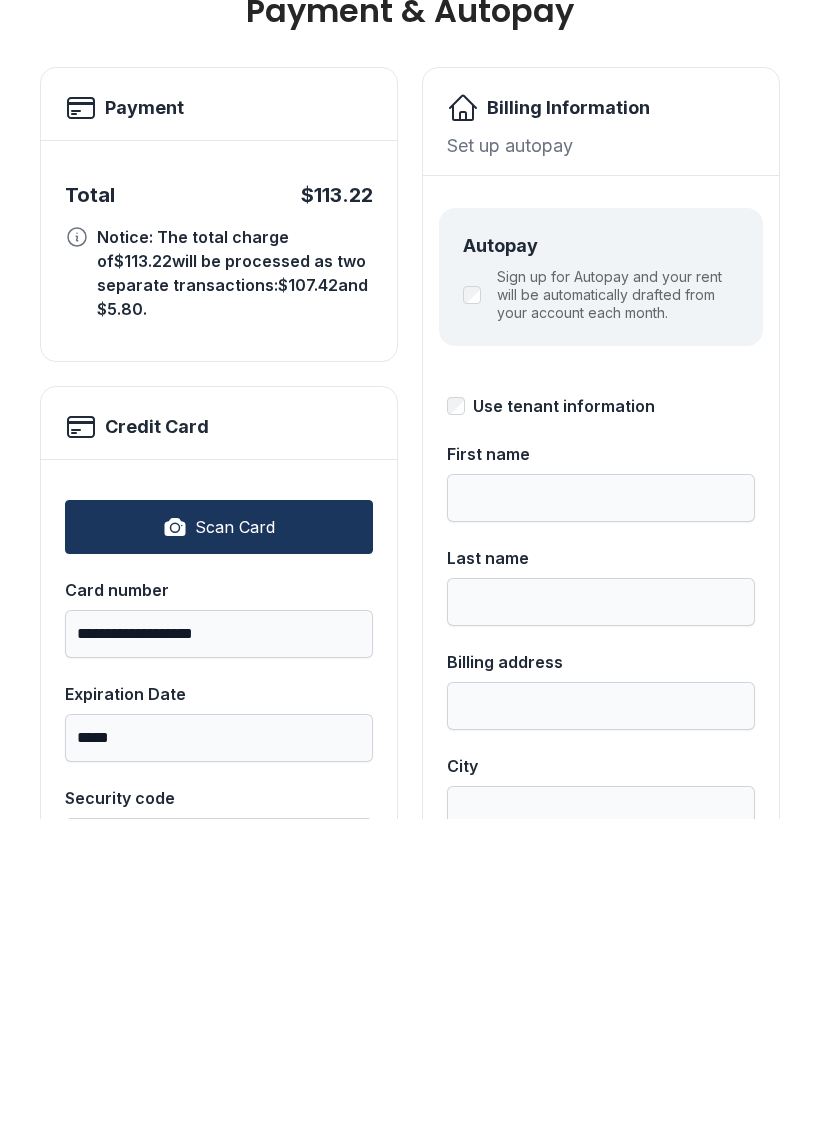 type on "******" 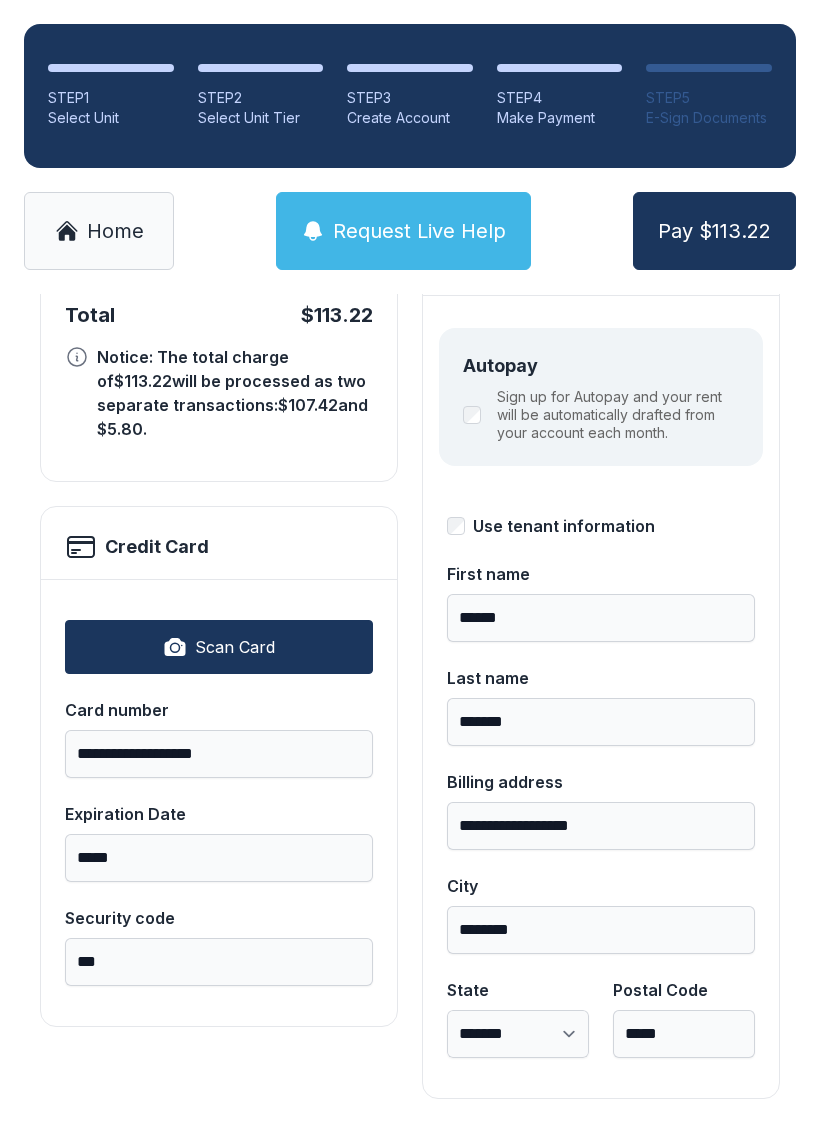 scroll, scrollTop: 218, scrollLeft: 0, axis: vertical 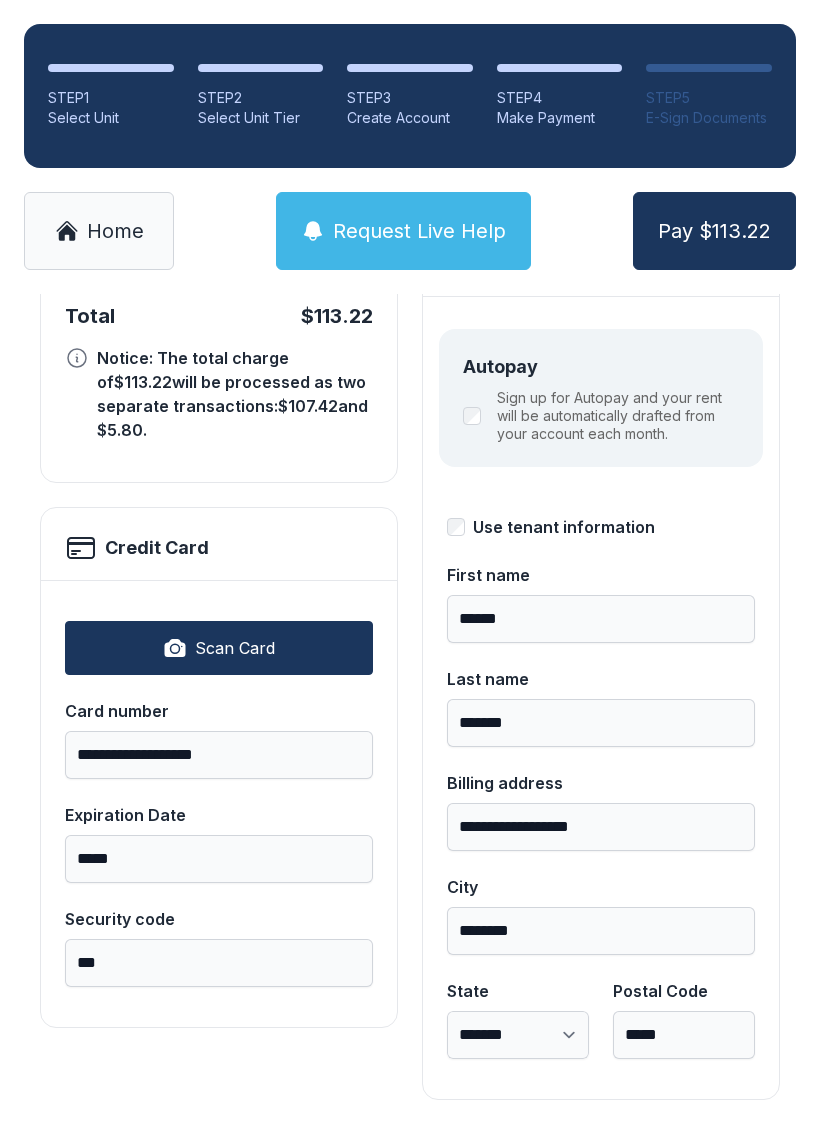 click on "Pay $113.22" at bounding box center [714, 231] 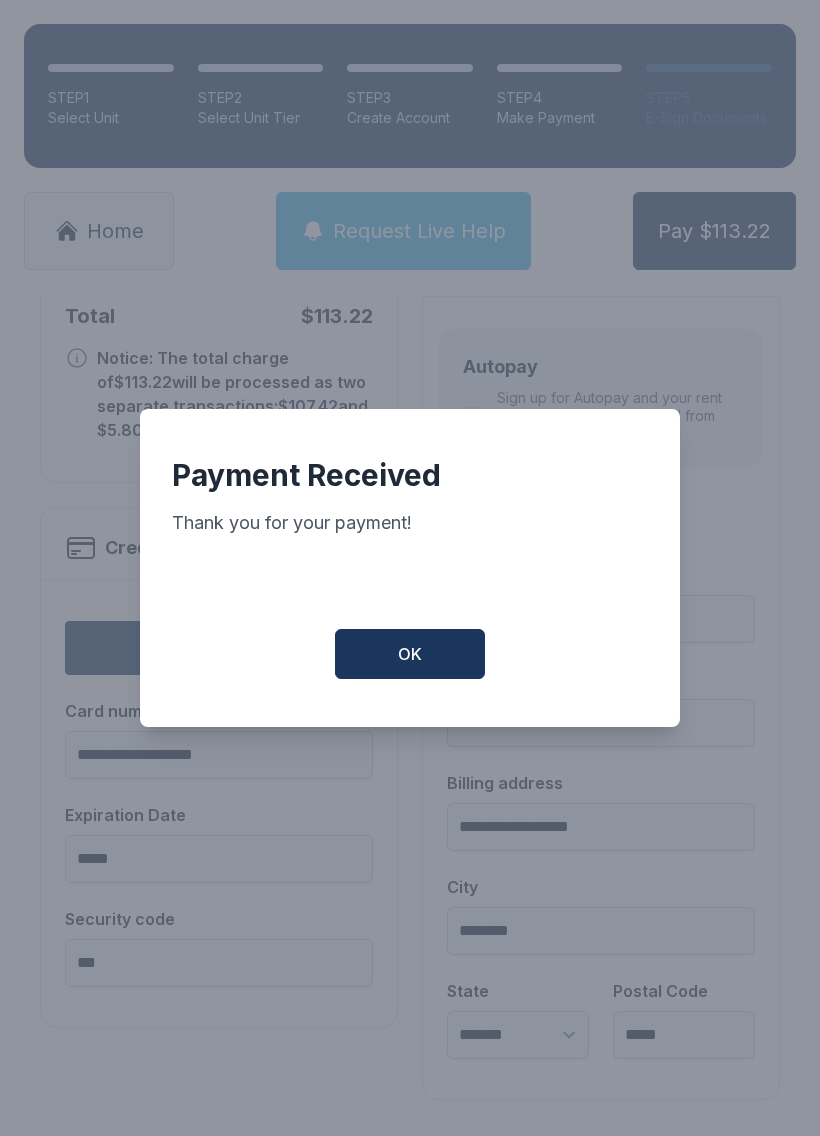 click on "OK" at bounding box center (410, 654) 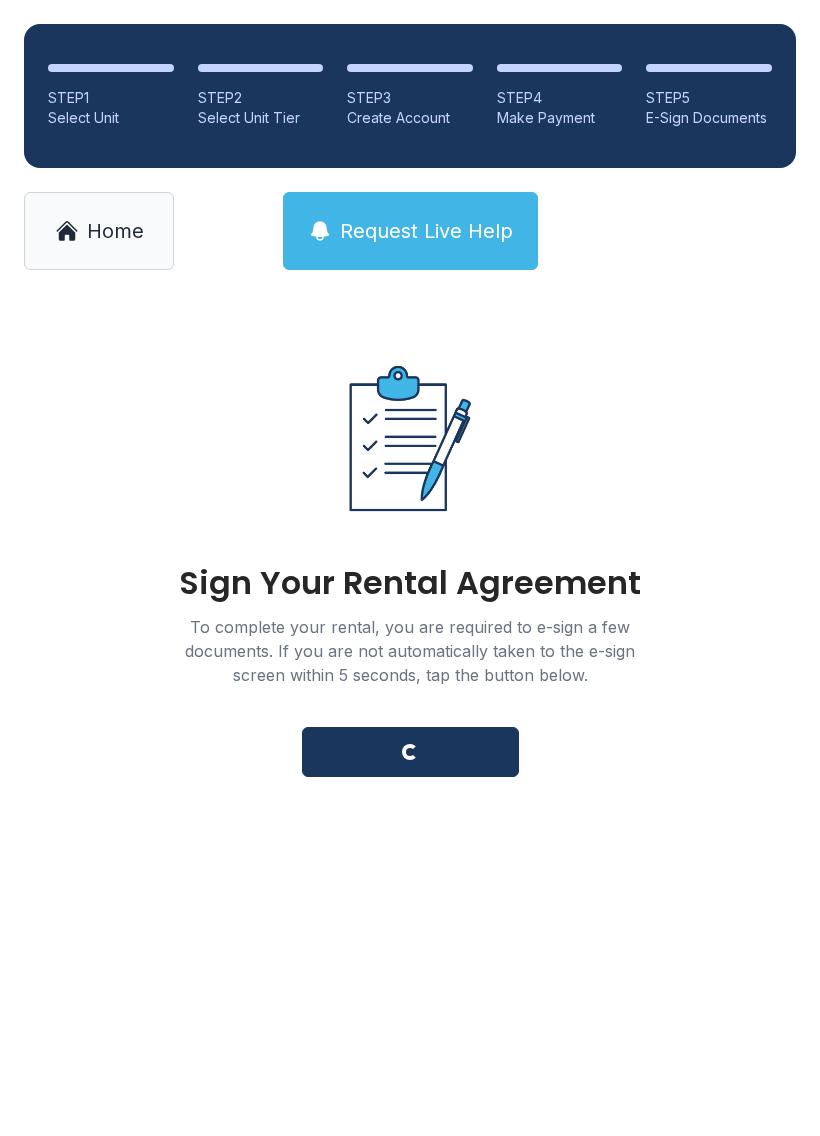 scroll, scrollTop: 0, scrollLeft: 0, axis: both 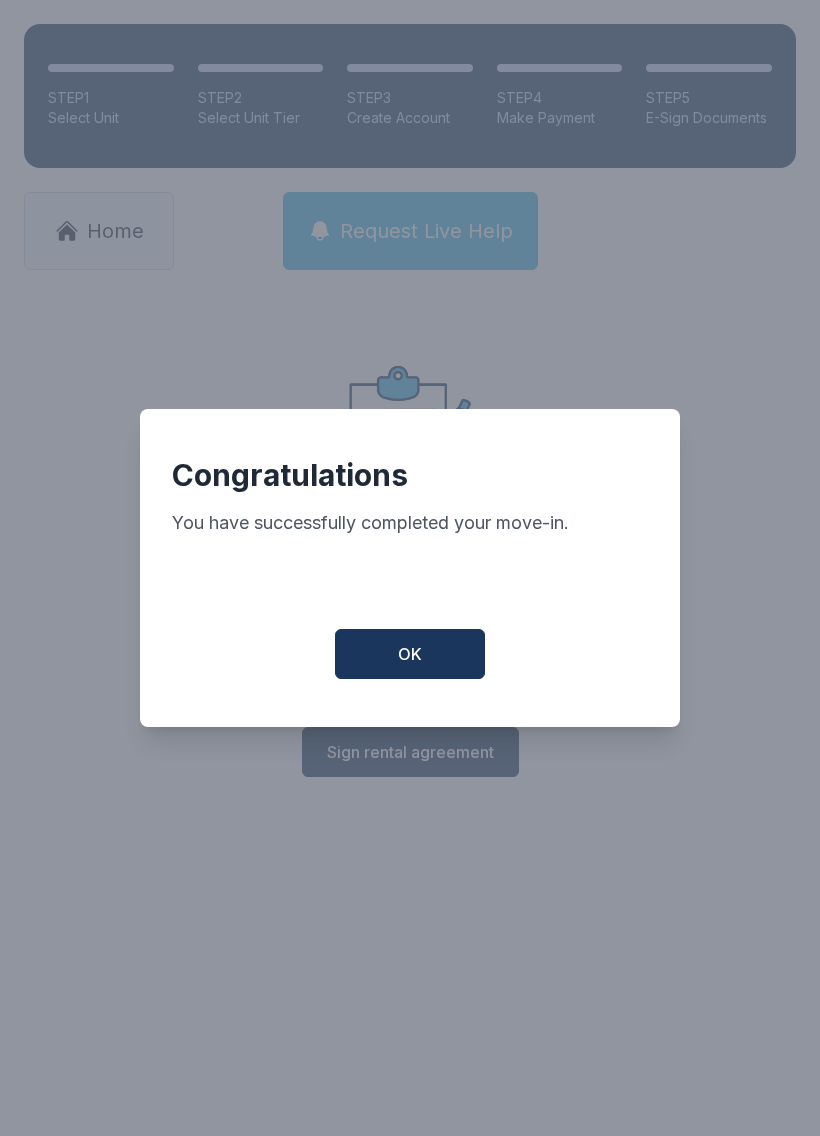 click on "OK" at bounding box center [410, 654] 